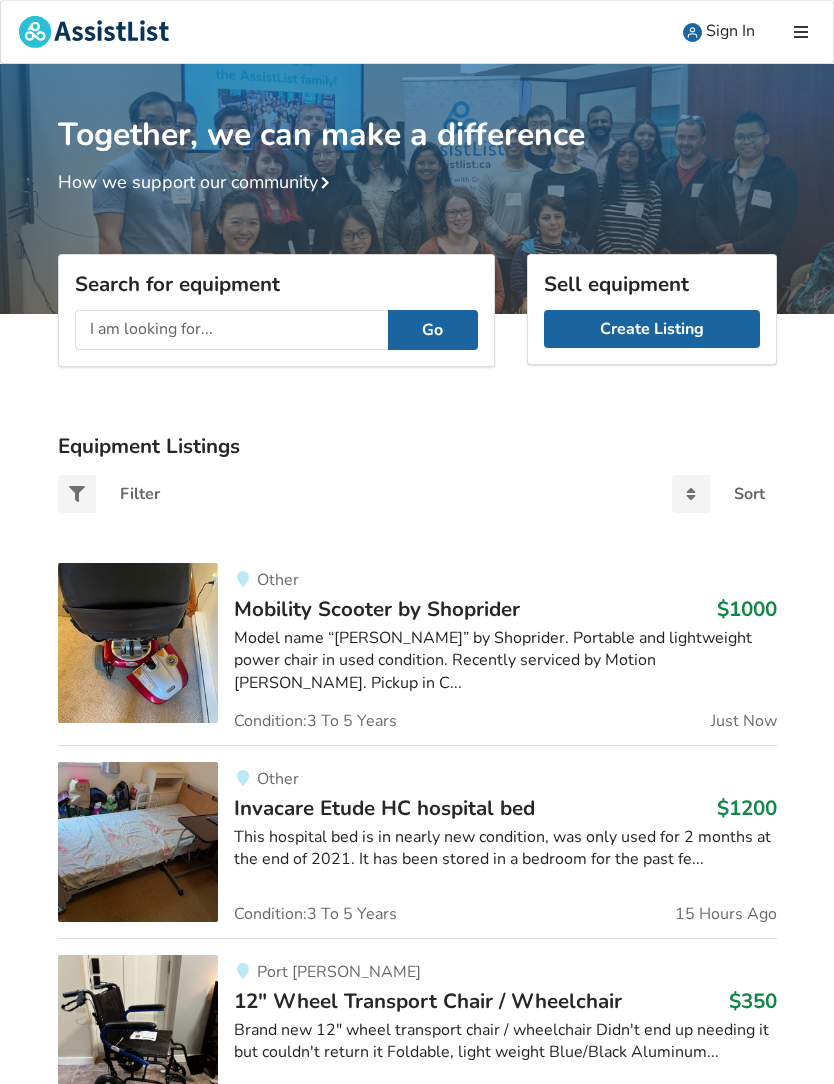 scroll, scrollTop: 0, scrollLeft: 0, axis: both 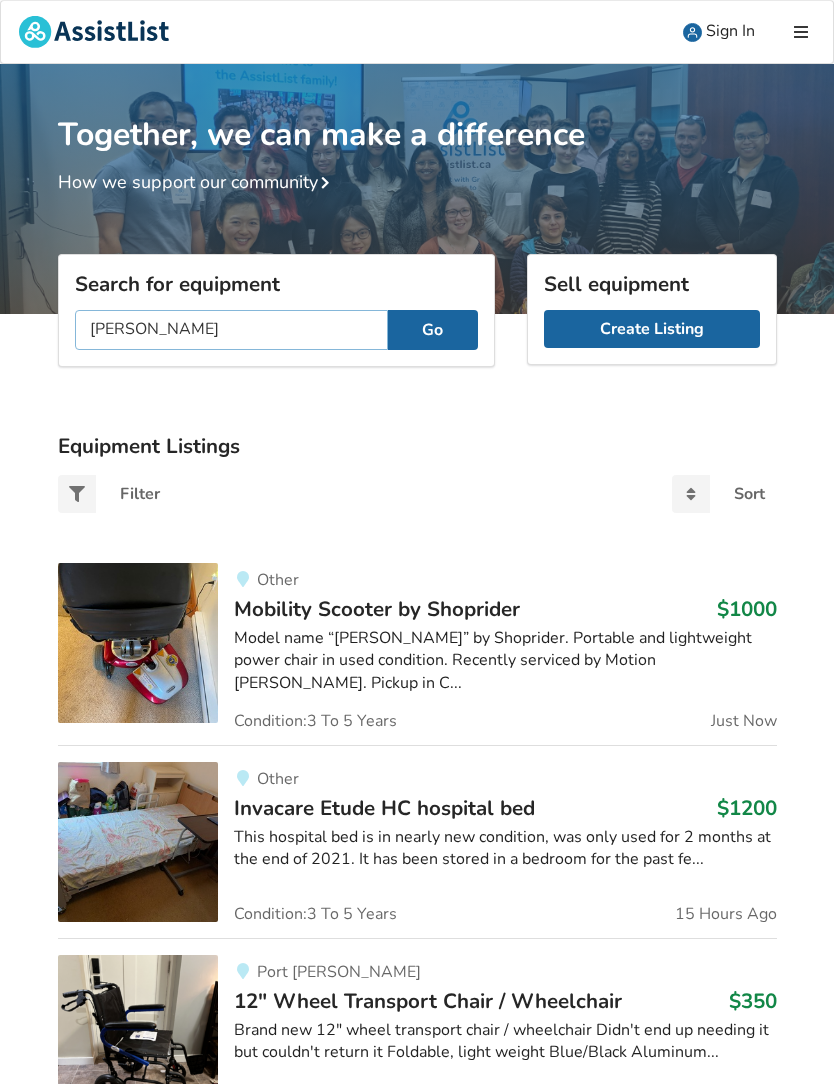 type on "[PERSON_NAME]" 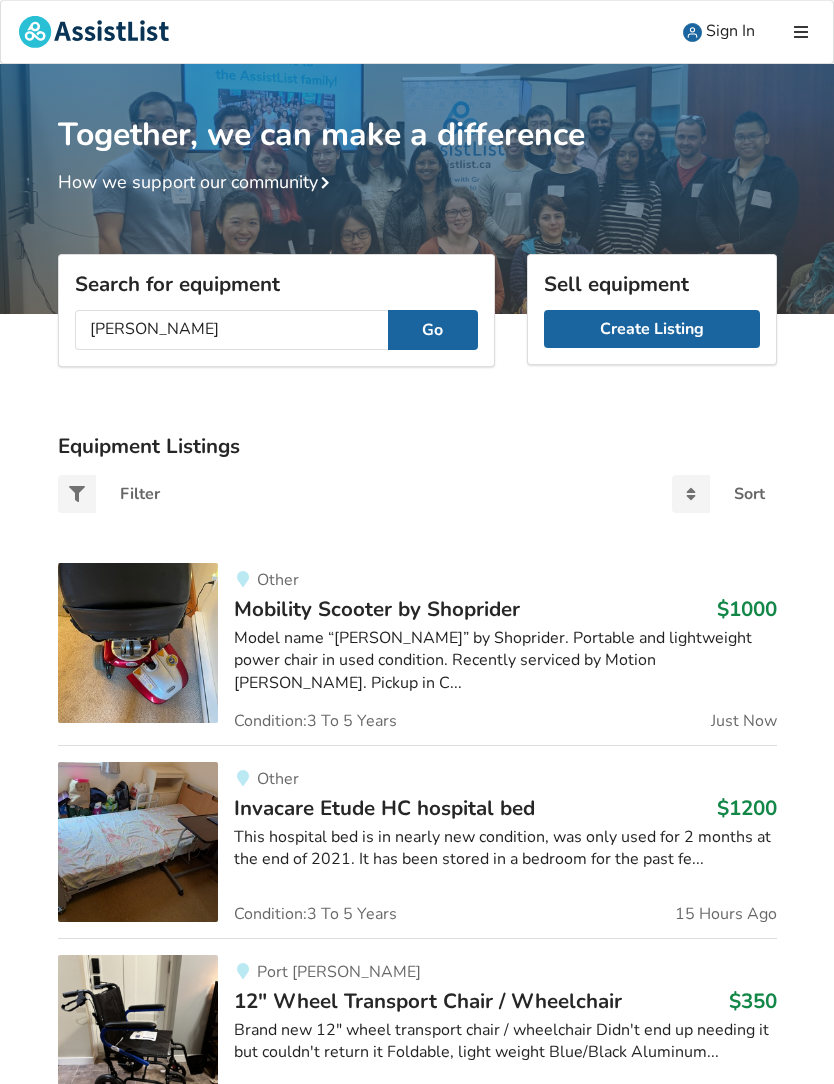 click on "Go" at bounding box center (433, 330) 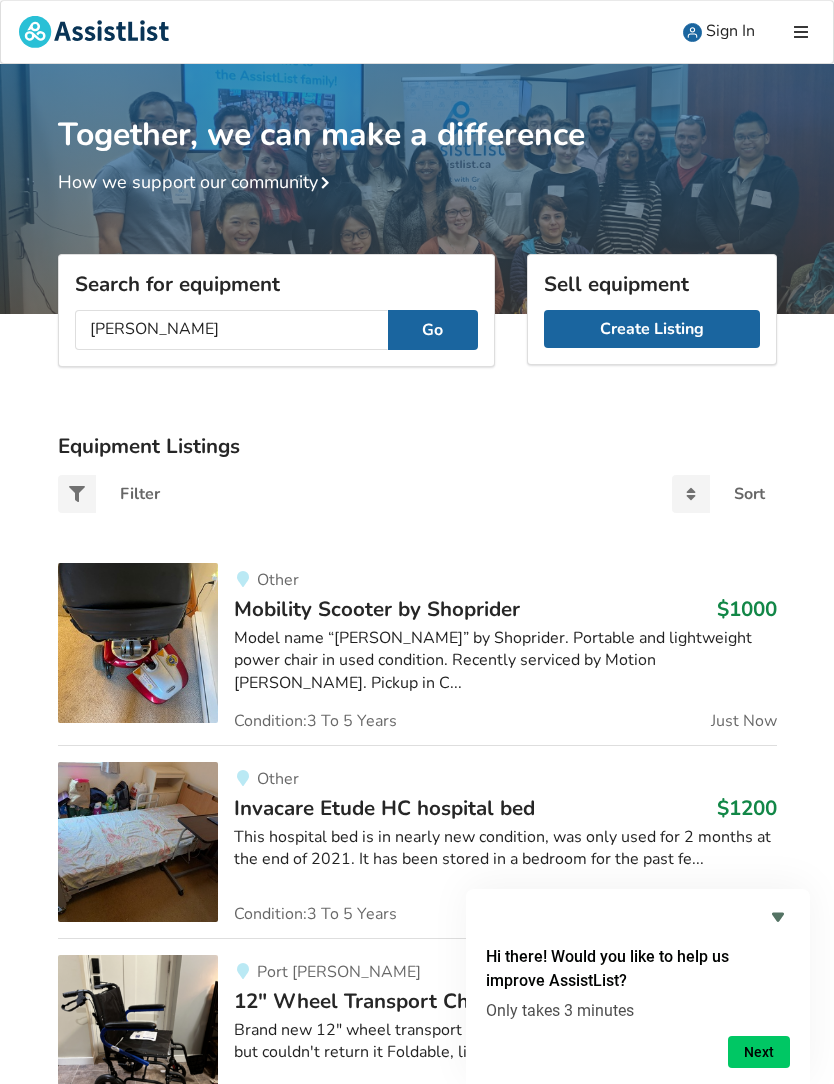 click on "Sign In" at bounding box center (719, 32) 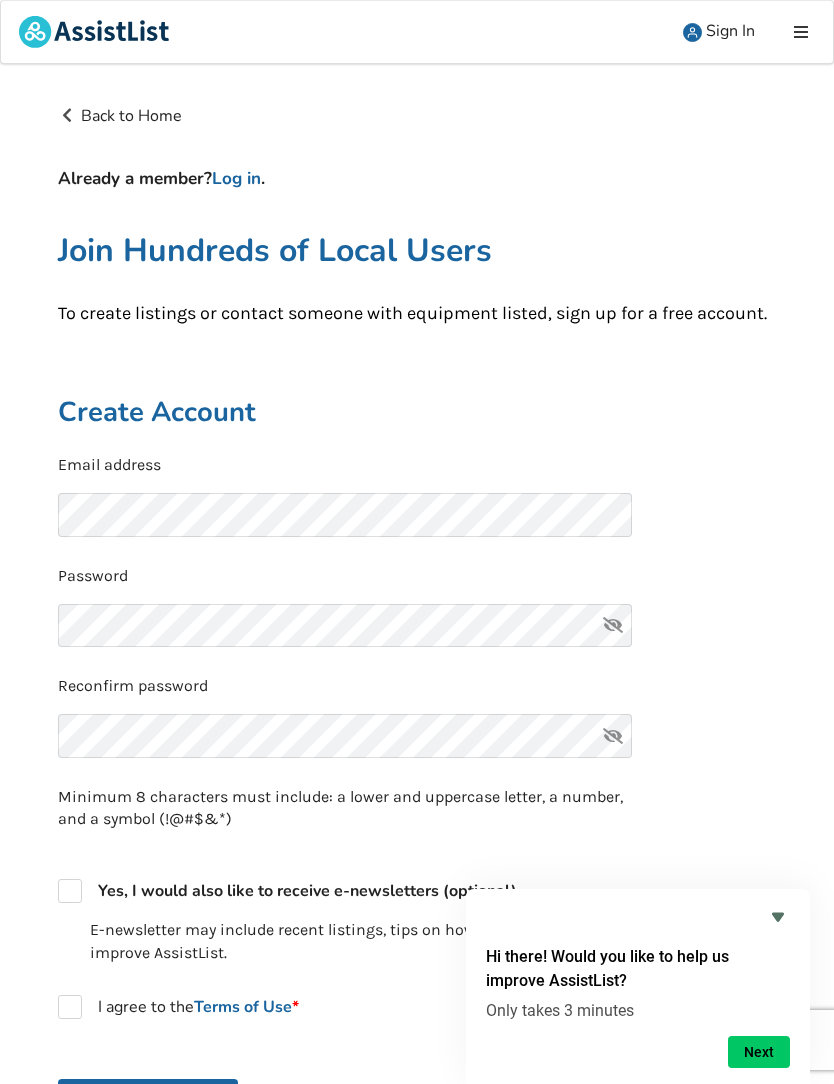 click on "Sign In" at bounding box center [730, 31] 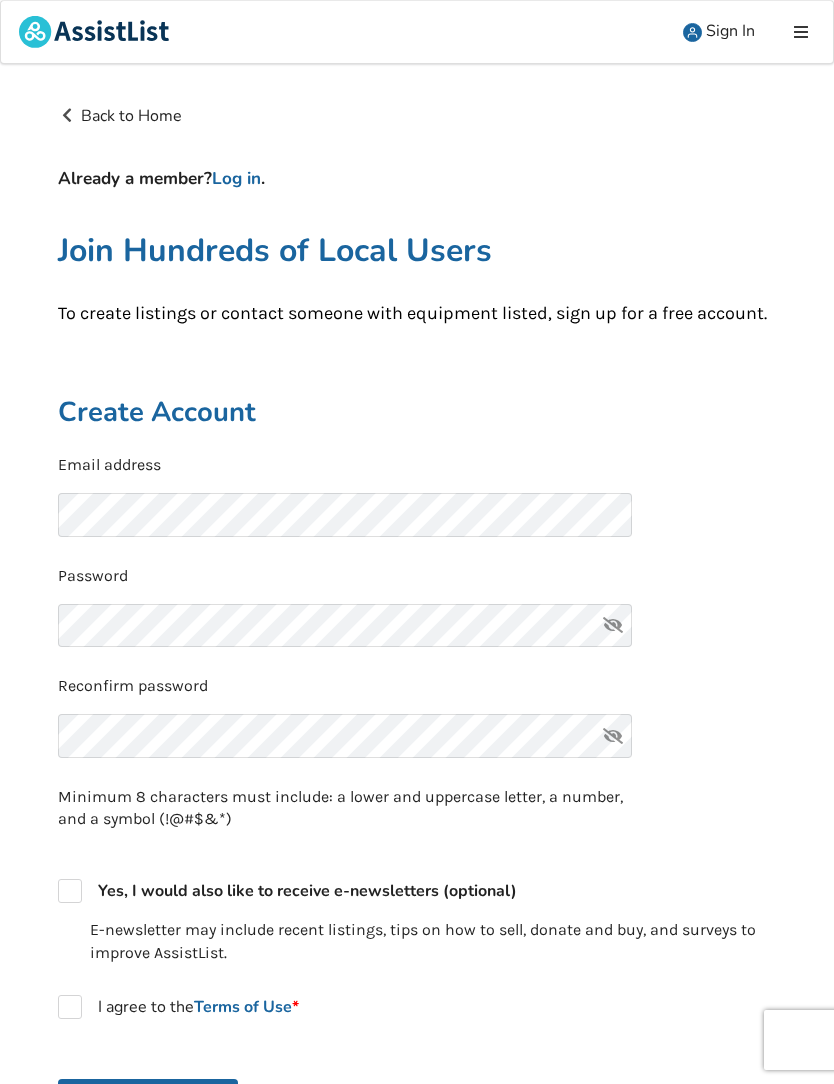 click on "Sign In" at bounding box center [730, 31] 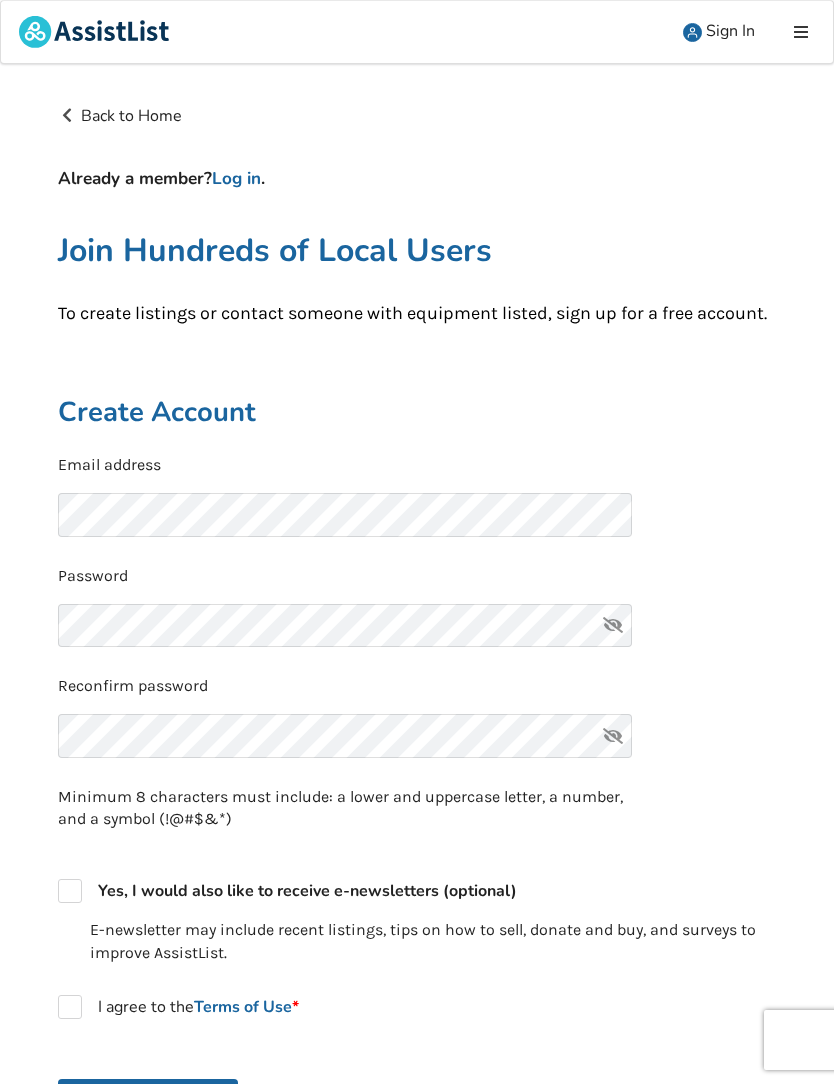 click on "Log in" at bounding box center (236, 178) 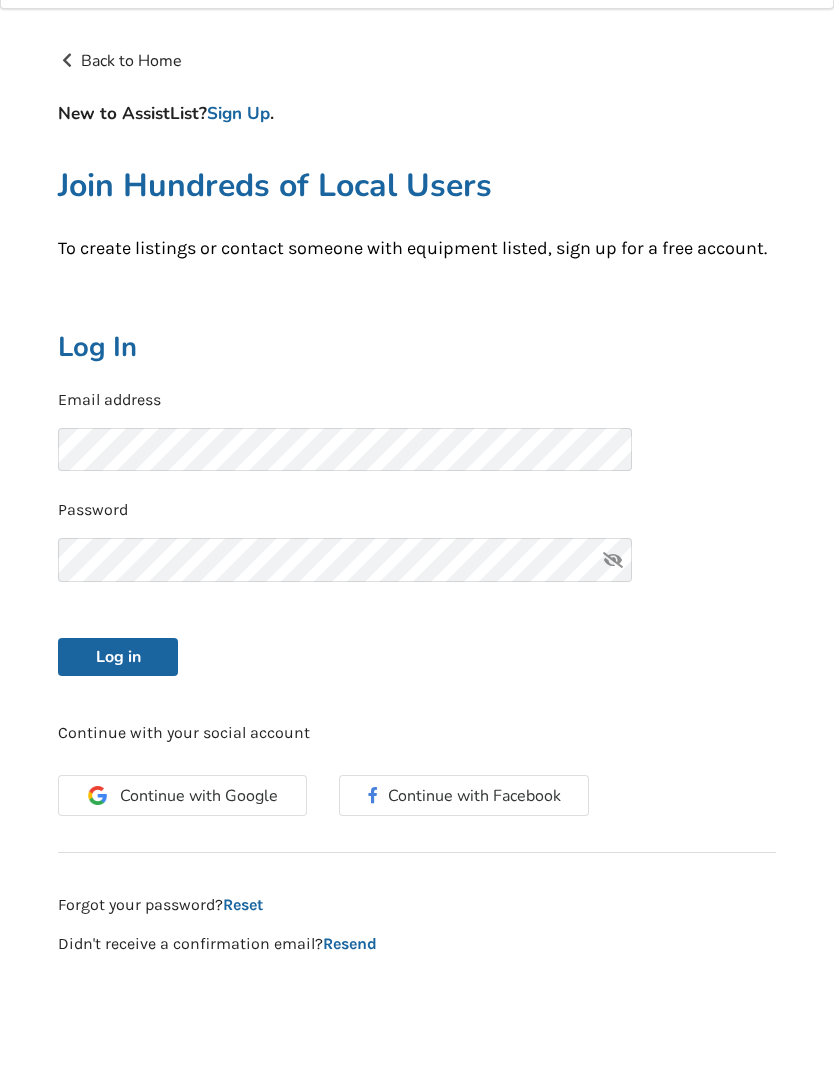 scroll, scrollTop: 66, scrollLeft: 0, axis: vertical 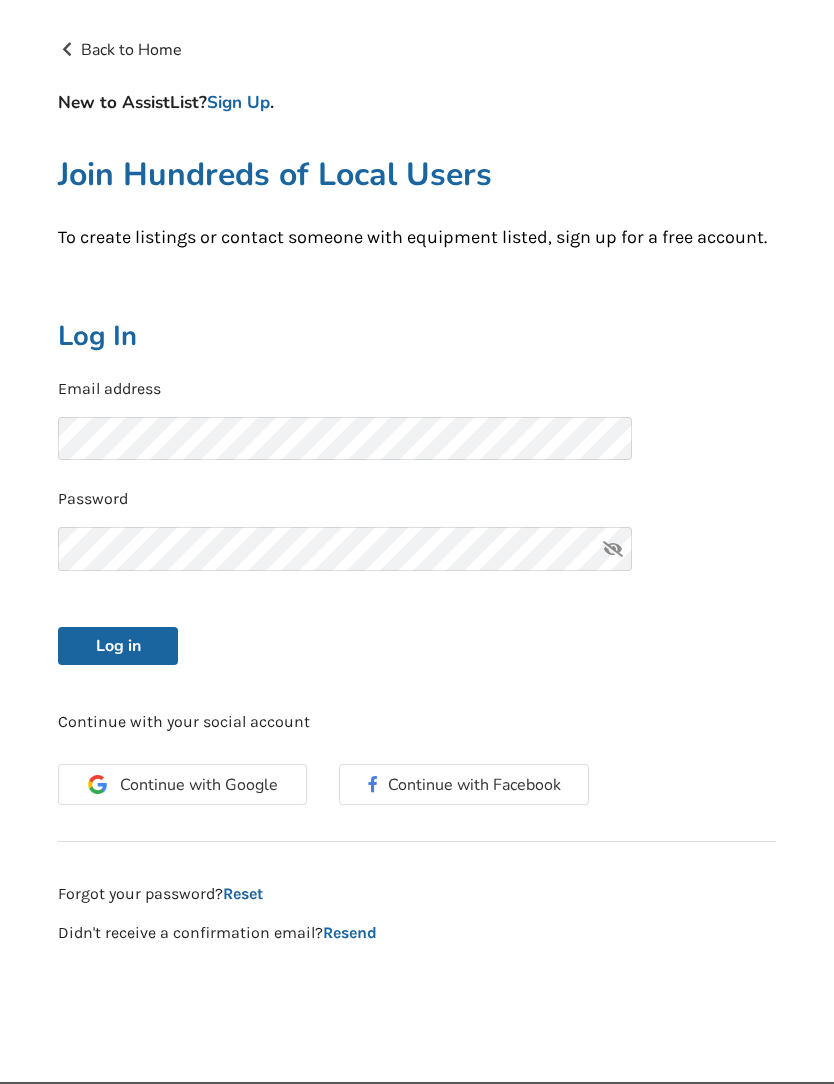 click on "Log in" at bounding box center [118, 647] 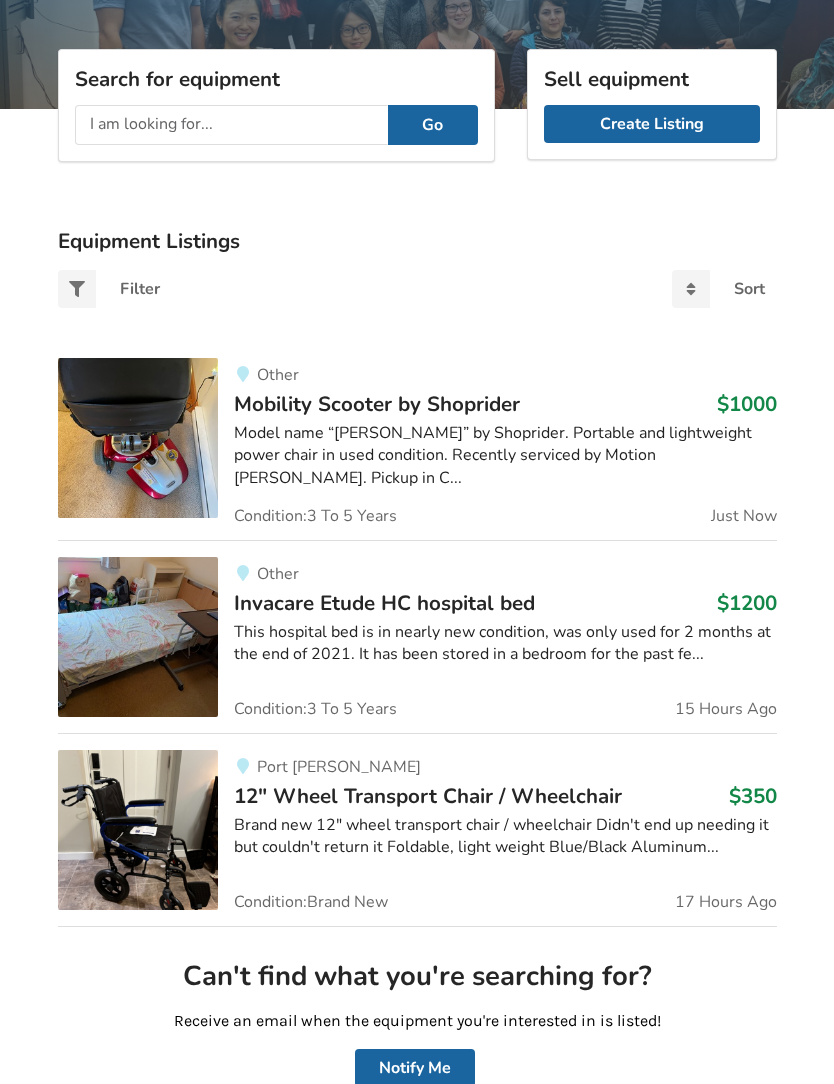 scroll, scrollTop: 157, scrollLeft: 0, axis: vertical 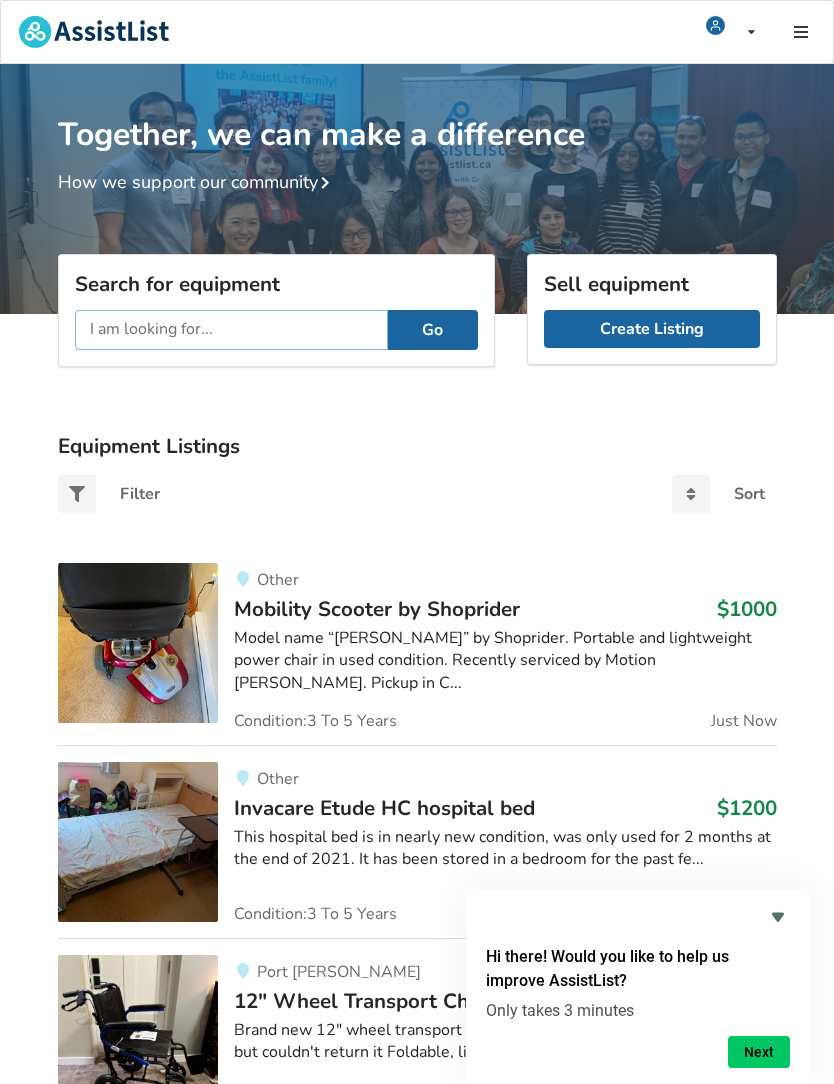 paste on "[PERSON_NAME][GEOGRAPHIC_DATA] Bed" 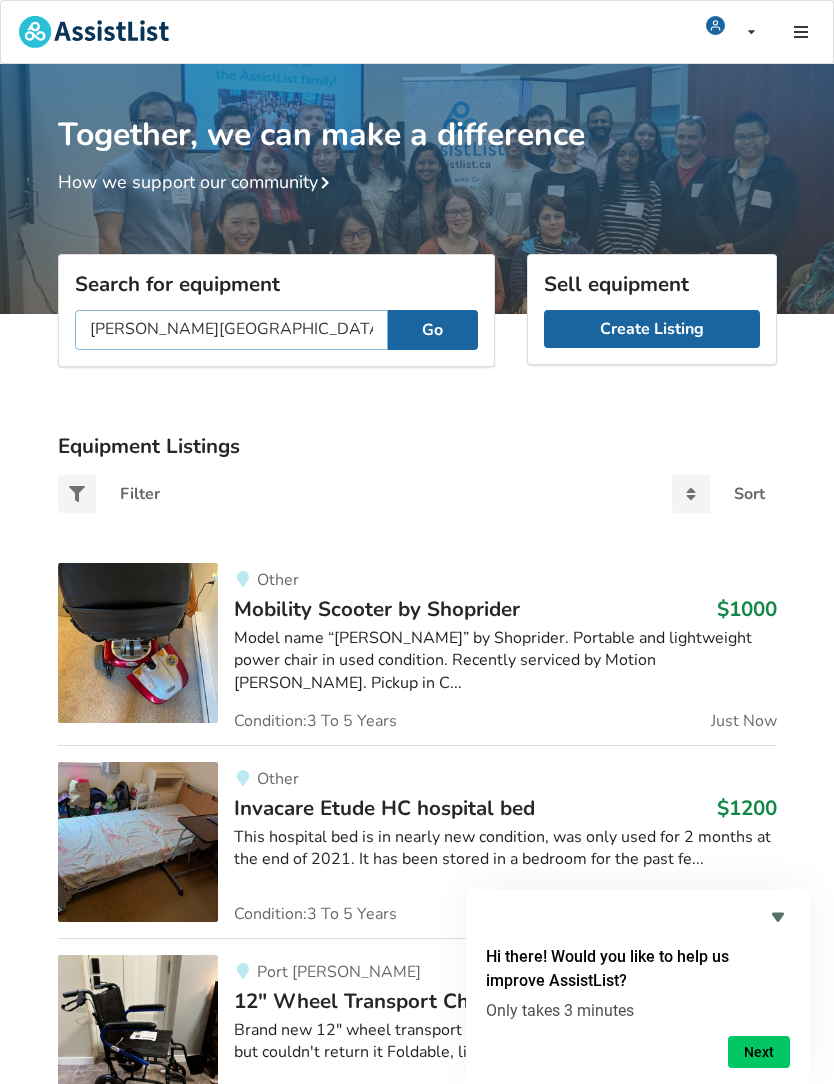 type on "[PERSON_NAME][GEOGRAPHIC_DATA] Bed" 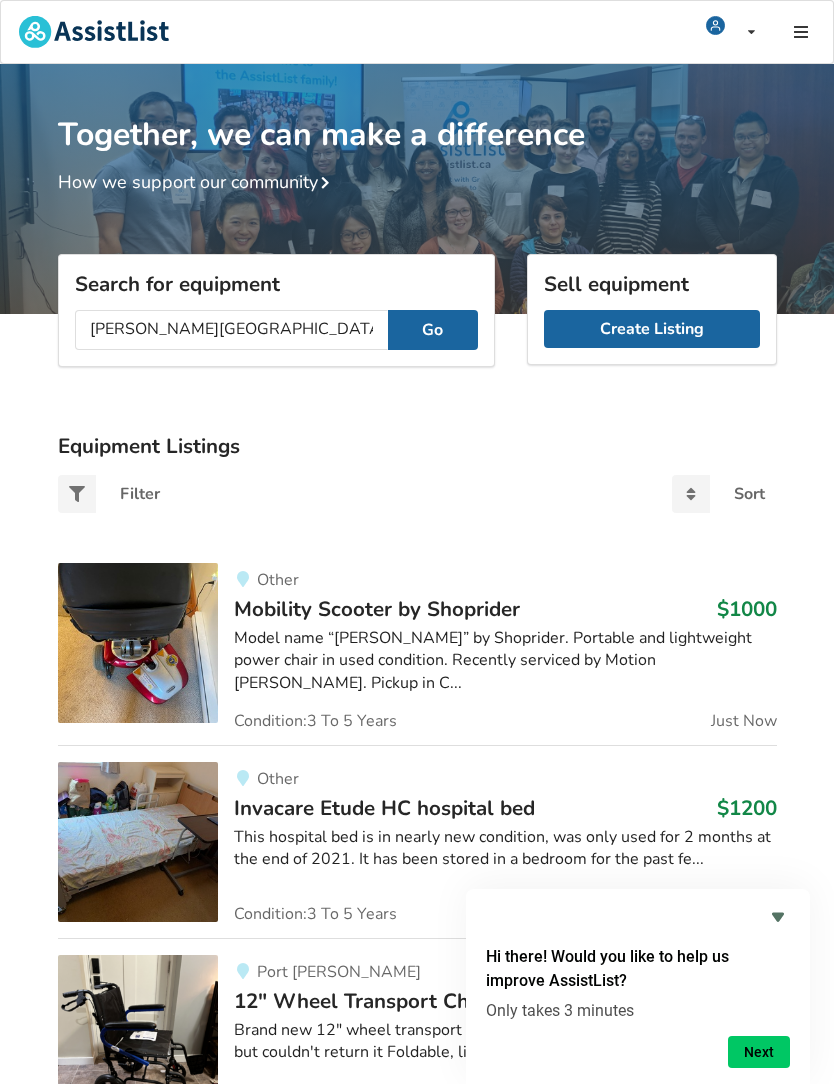 click on "Go" at bounding box center (433, 330) 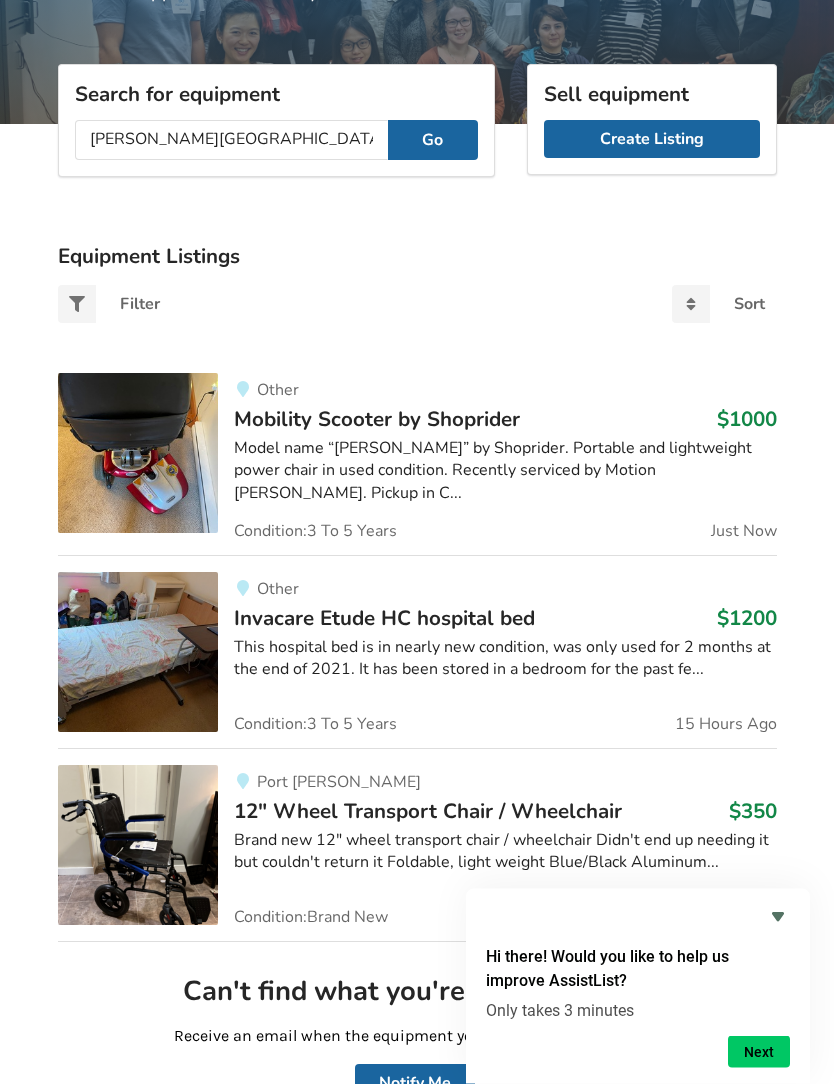 scroll, scrollTop: 190, scrollLeft: 0, axis: vertical 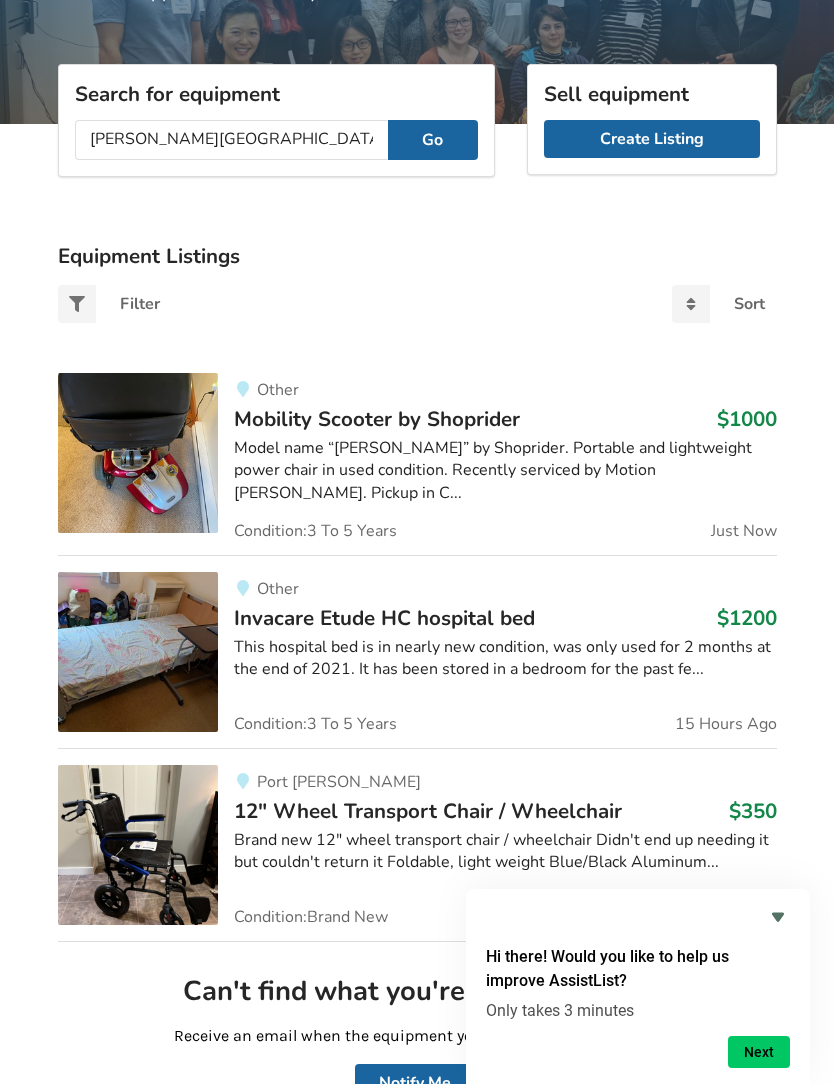 click at bounding box center [138, 652] 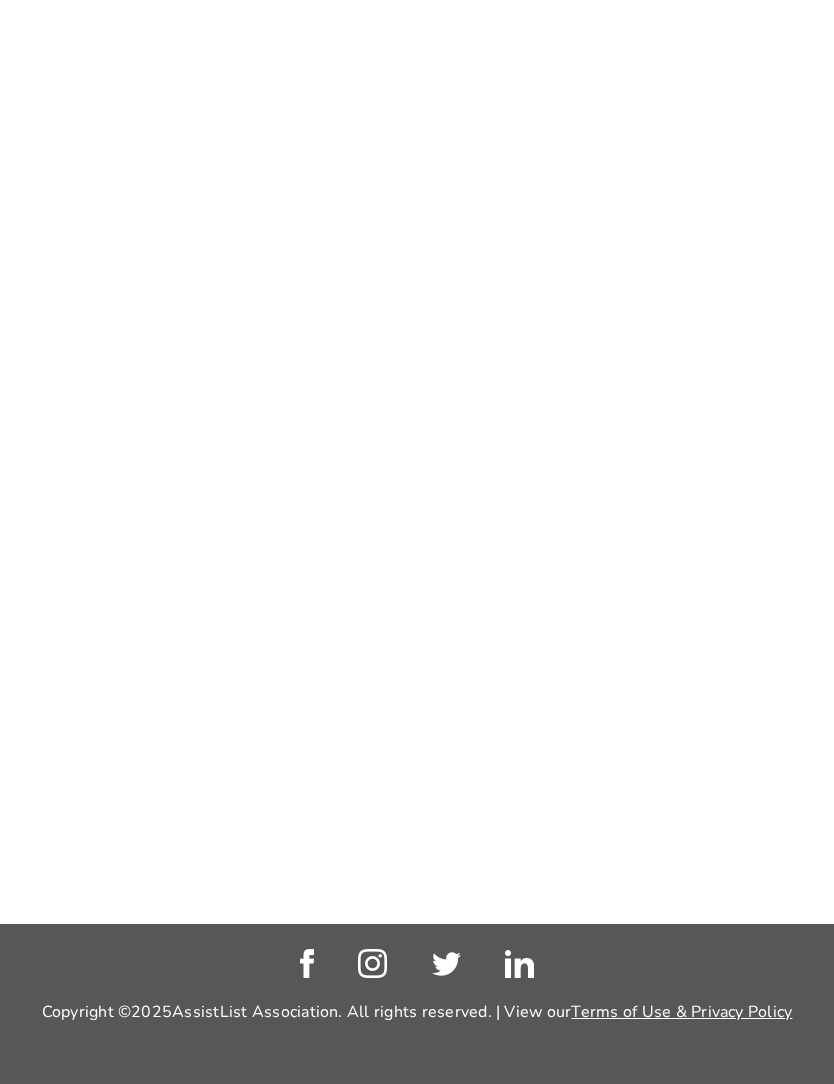 scroll, scrollTop: 0, scrollLeft: 0, axis: both 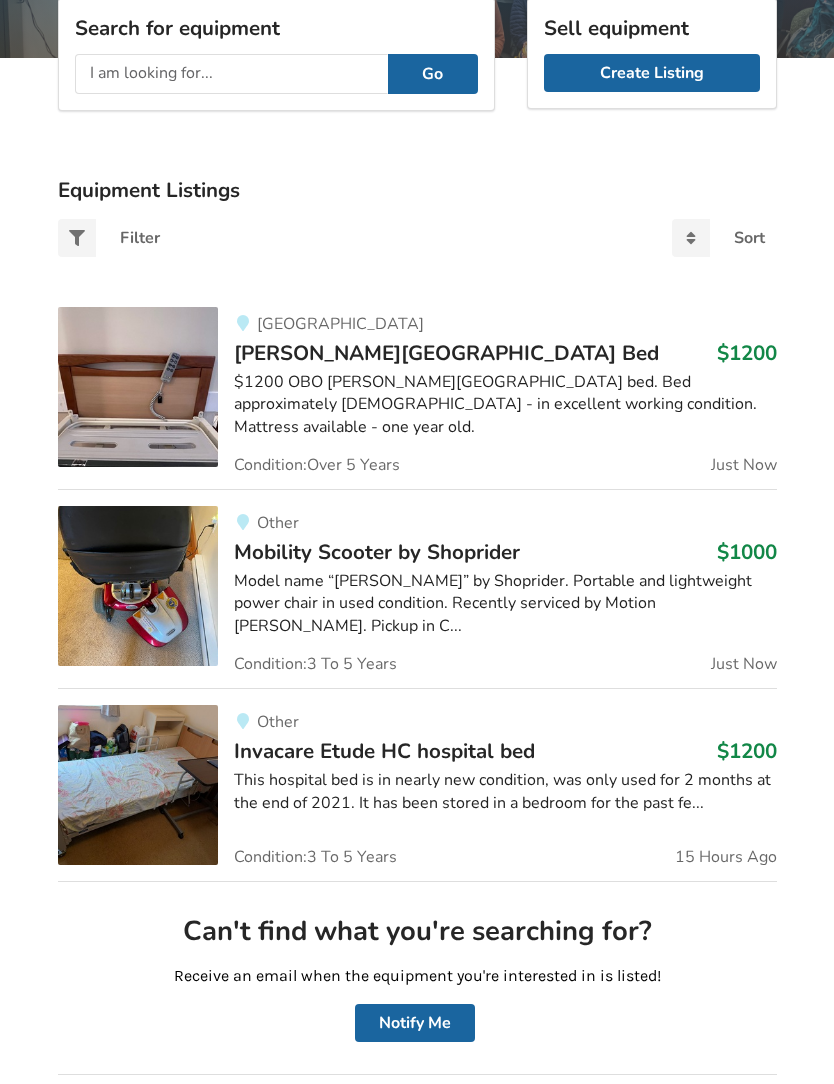 click on "[PERSON_NAME][GEOGRAPHIC_DATA] Bed" at bounding box center [446, 353] 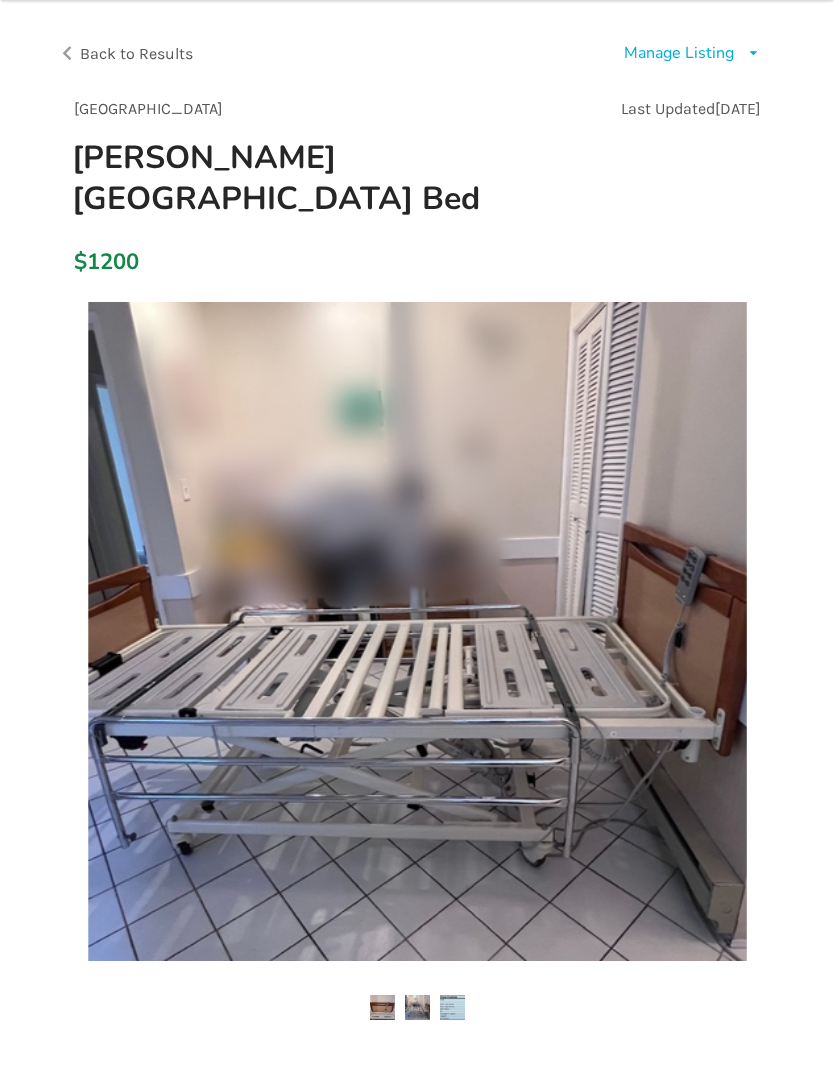 scroll, scrollTop: 0, scrollLeft: 0, axis: both 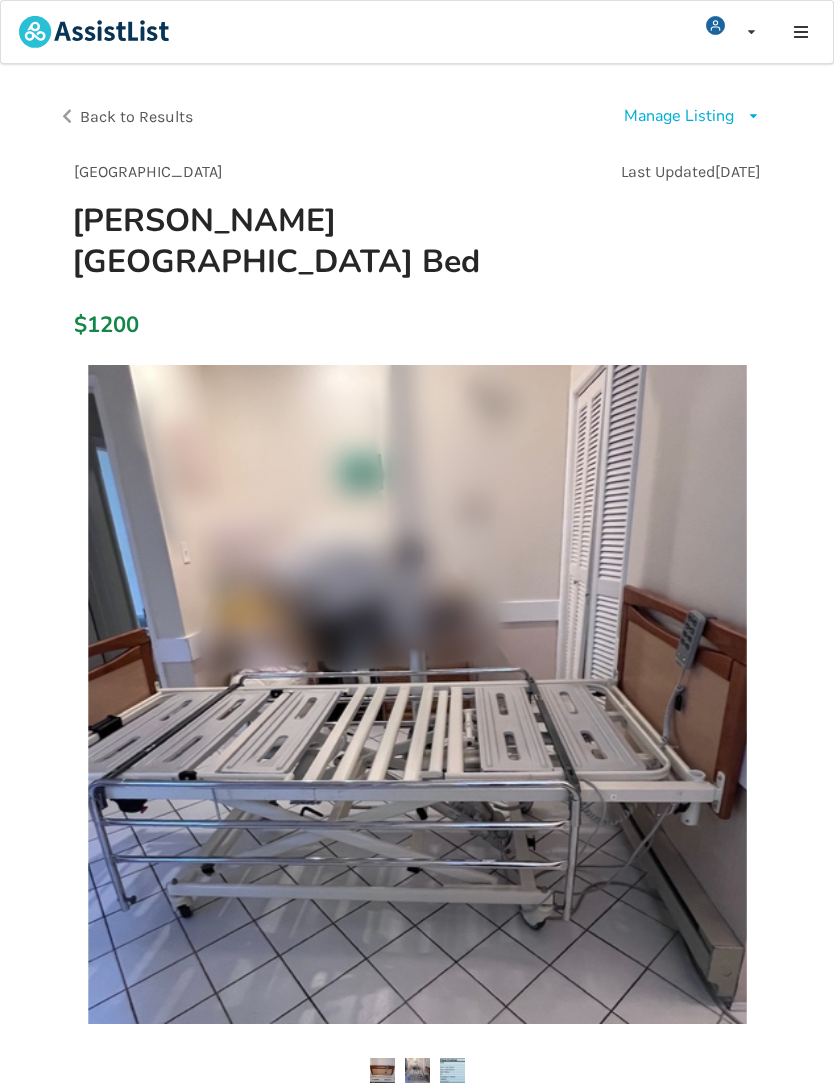 click on "Manage Listing" at bounding box center [679, 116] 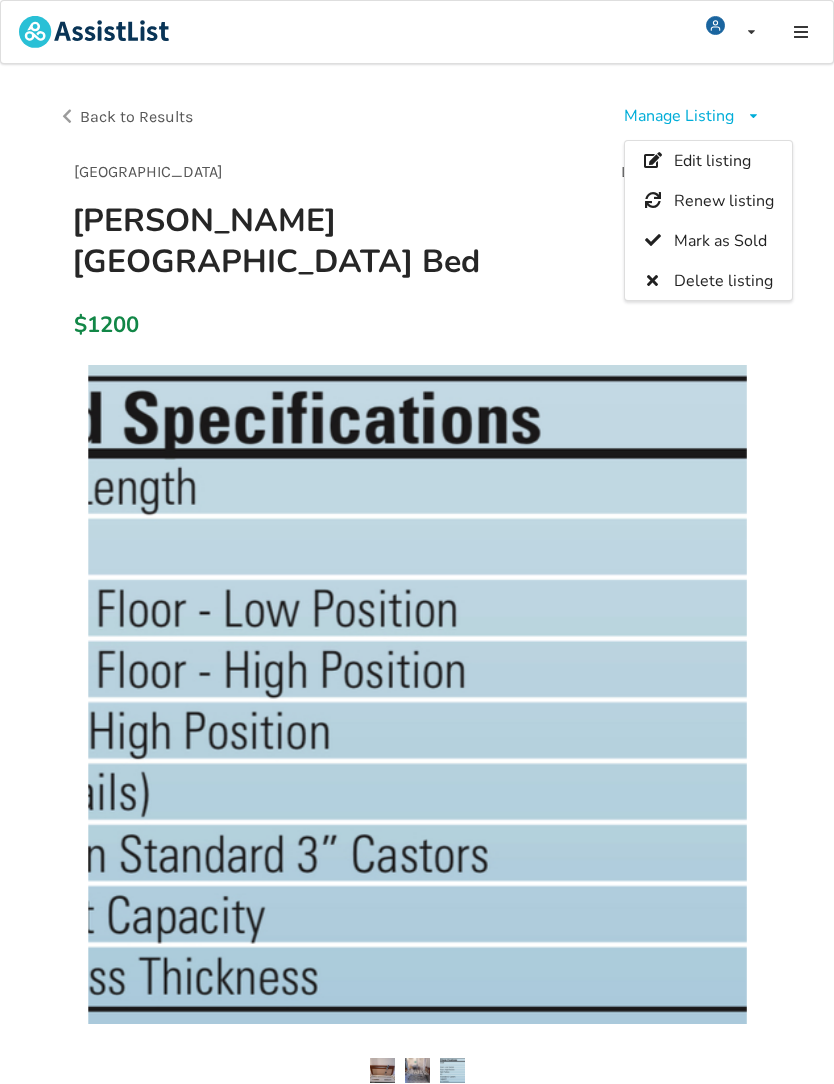 click on "Edit listing" at bounding box center (711, 162) 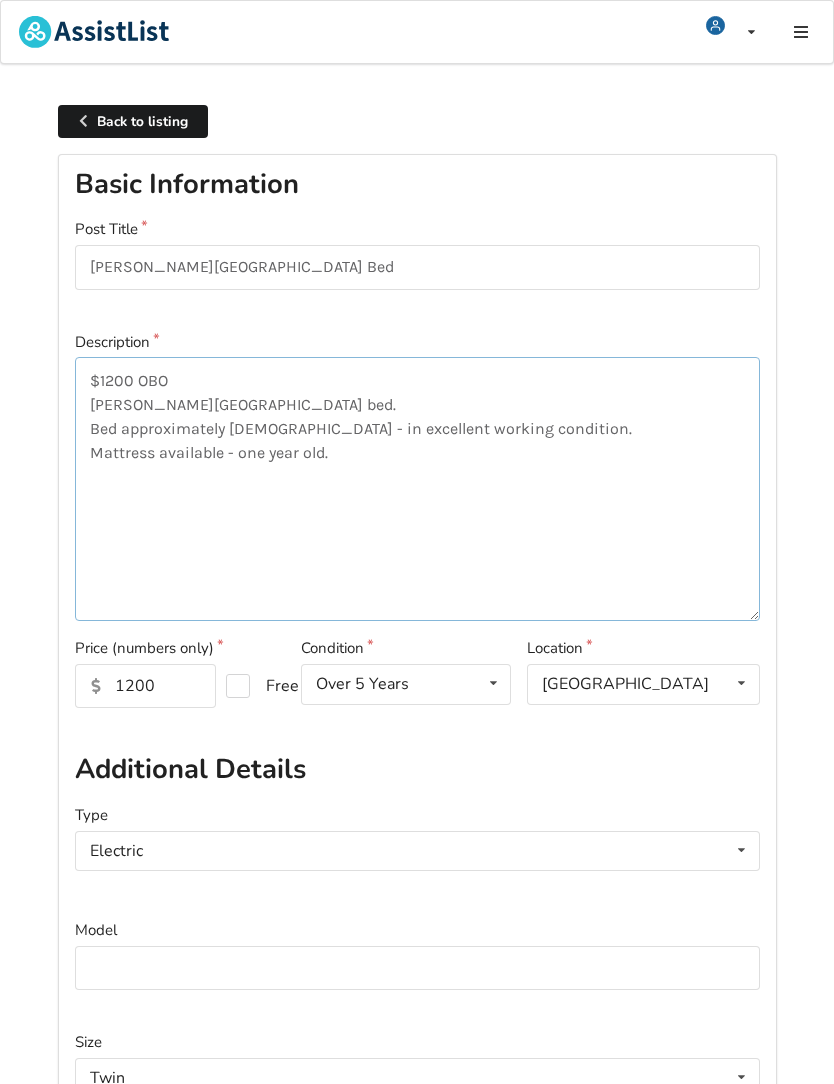 click on "$1200 OBO
[PERSON_NAME][GEOGRAPHIC_DATA] bed.
Bed approximately [DEMOGRAPHIC_DATA] - in excellent working condition.
Mattress available - one year old." at bounding box center (417, 489) 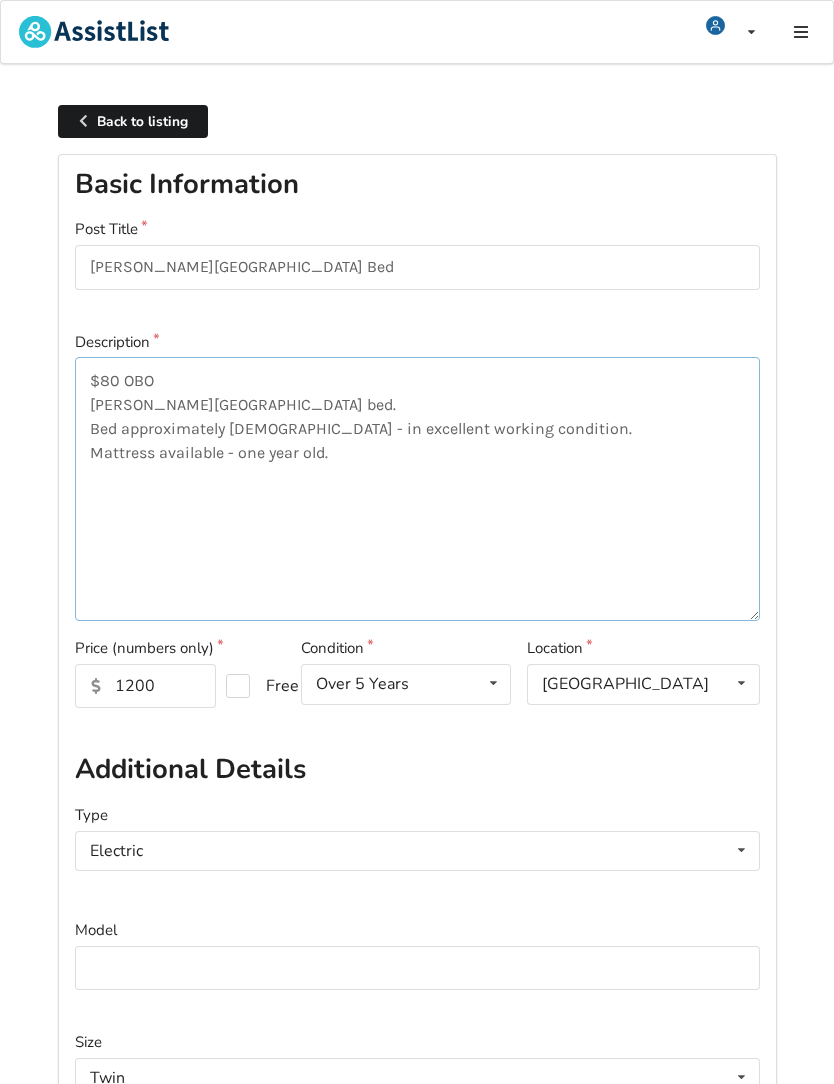type on "$800 OBO
[PERSON_NAME][GEOGRAPHIC_DATA] bed.
Bed approximately [DEMOGRAPHIC_DATA] - in excellent working condition.
Mattress available - one year old." 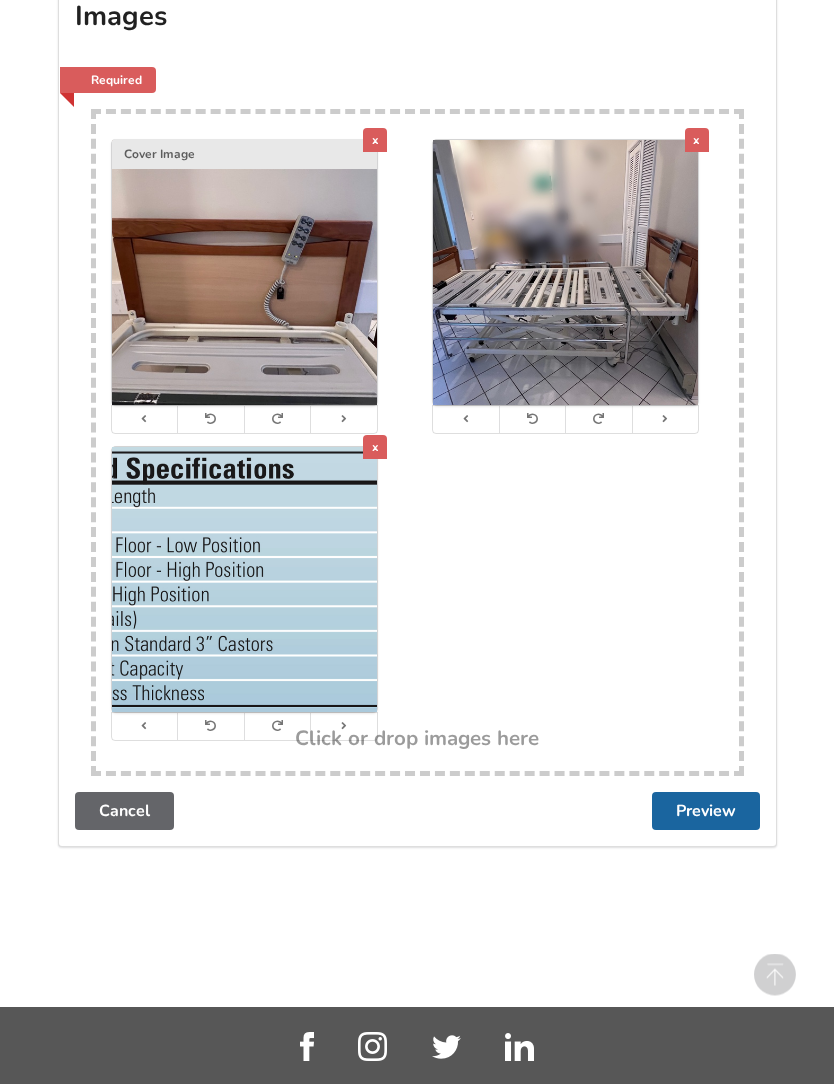 scroll, scrollTop: 1398, scrollLeft: 0, axis: vertical 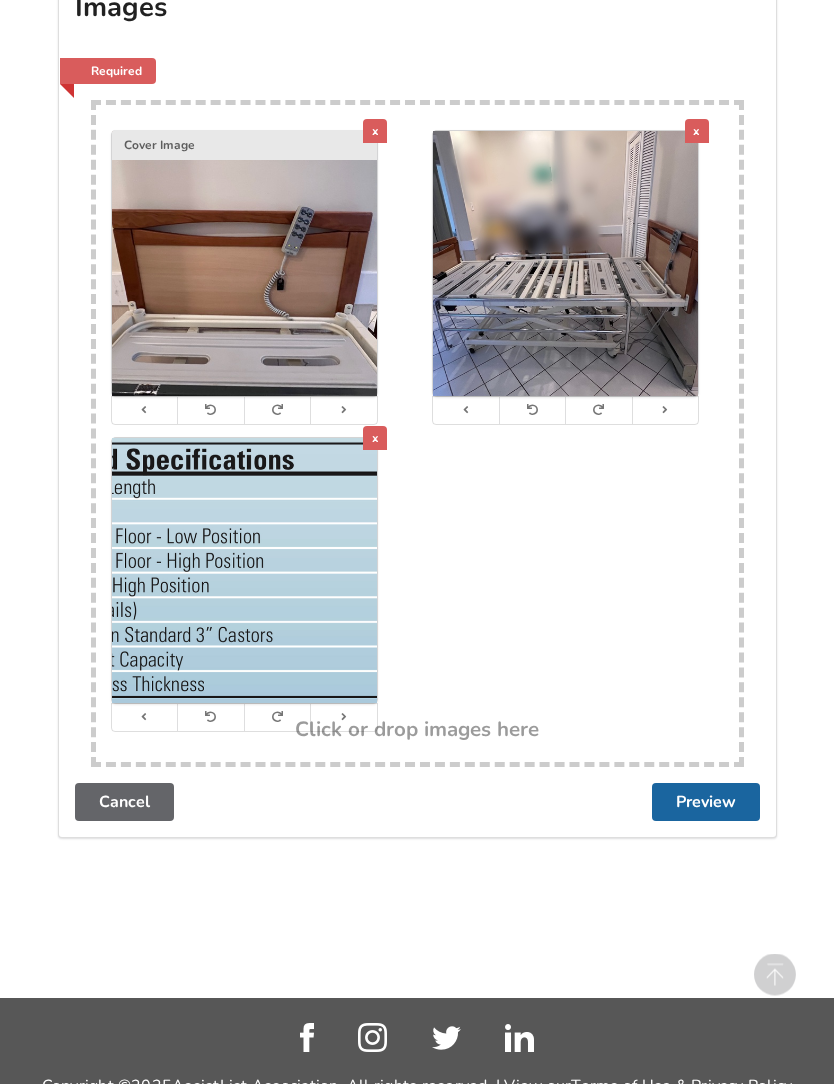 click on "Preview" at bounding box center (706, 803) 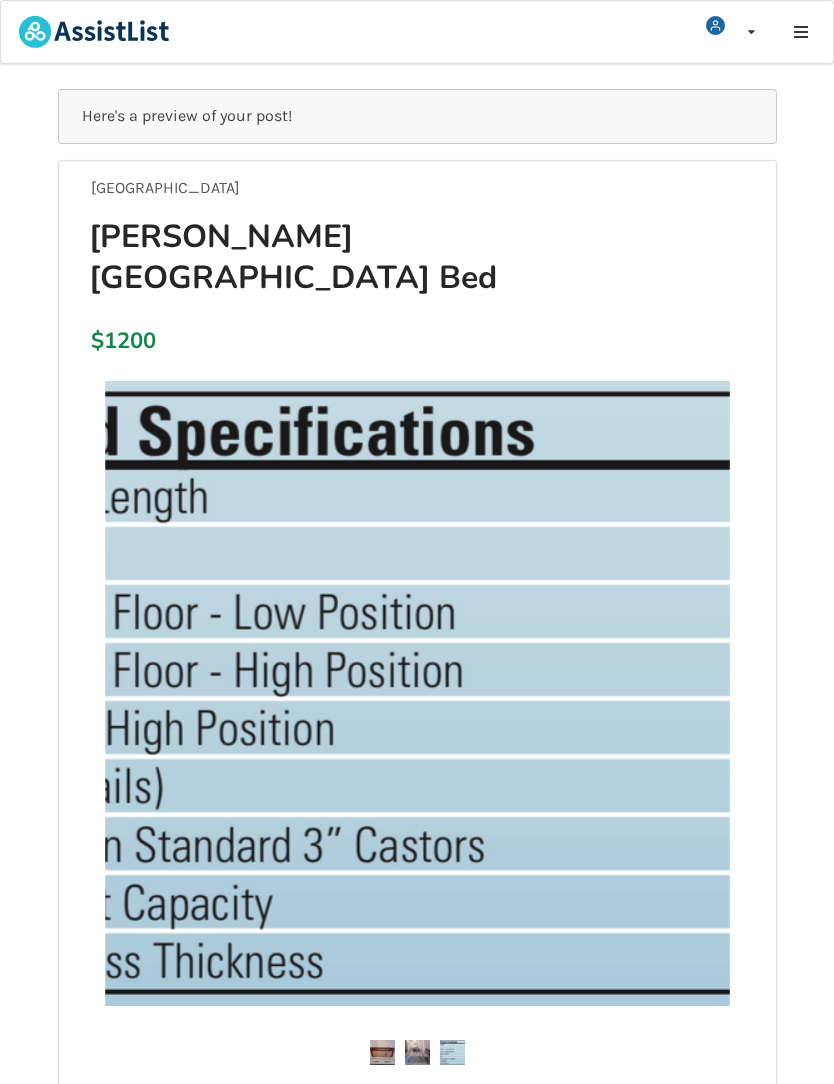 click on "Here's a preview of your post! [GEOGRAPHIC_DATA][PERSON_NAME] Bed $1200 [GEOGRAPHIC_DATA][PERSON_NAME] Bed $1200 Description $800 OBO
[PERSON_NAME][GEOGRAPHIC_DATA] bed.
Bed approximately [DEMOGRAPHIC_DATA] - in excellent working condition.
Mattress available - one year old.
Hospital Bed Properties Size :  Twin Type :  Electric Bed Rails :  Included Bed Rail Type :  Full-length Condition:  Over 5 Years Category:  Bedroom Equipment ,  Hospital Bed Share Listing Facebook Twitter Email Report Listing   Back to Edit Save" at bounding box center (417, 974) 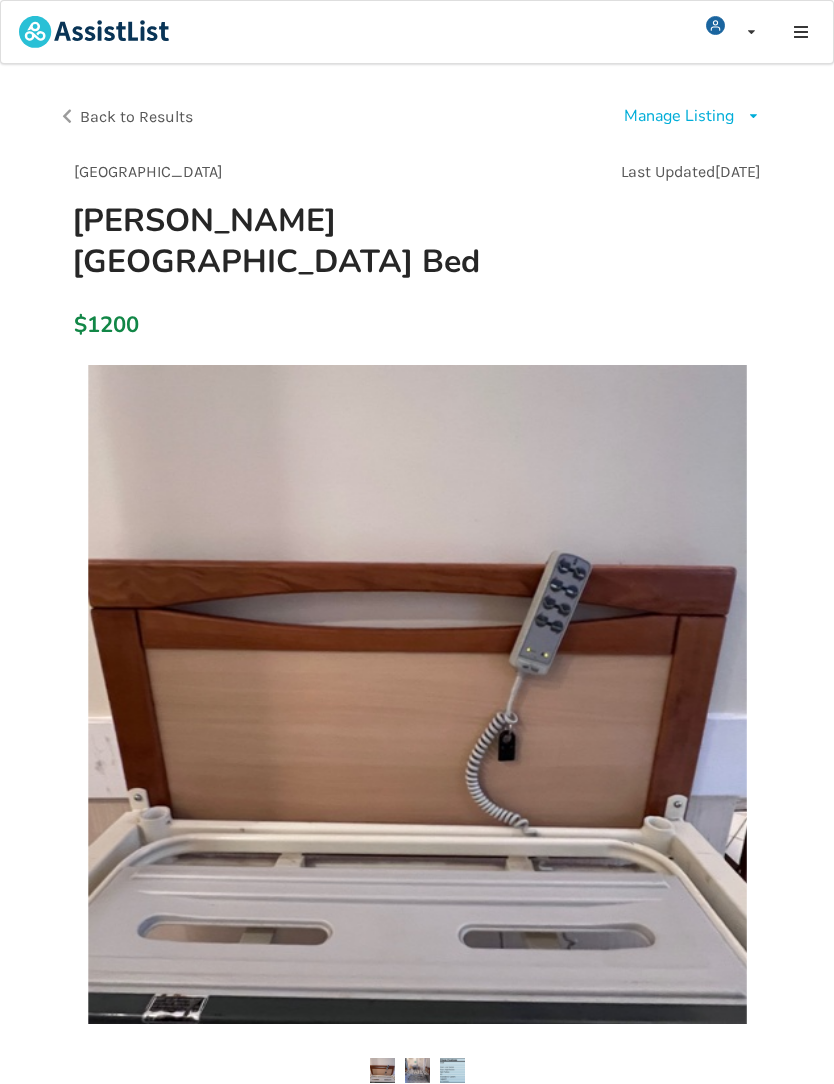 click on "Manage Listing" at bounding box center (679, 116) 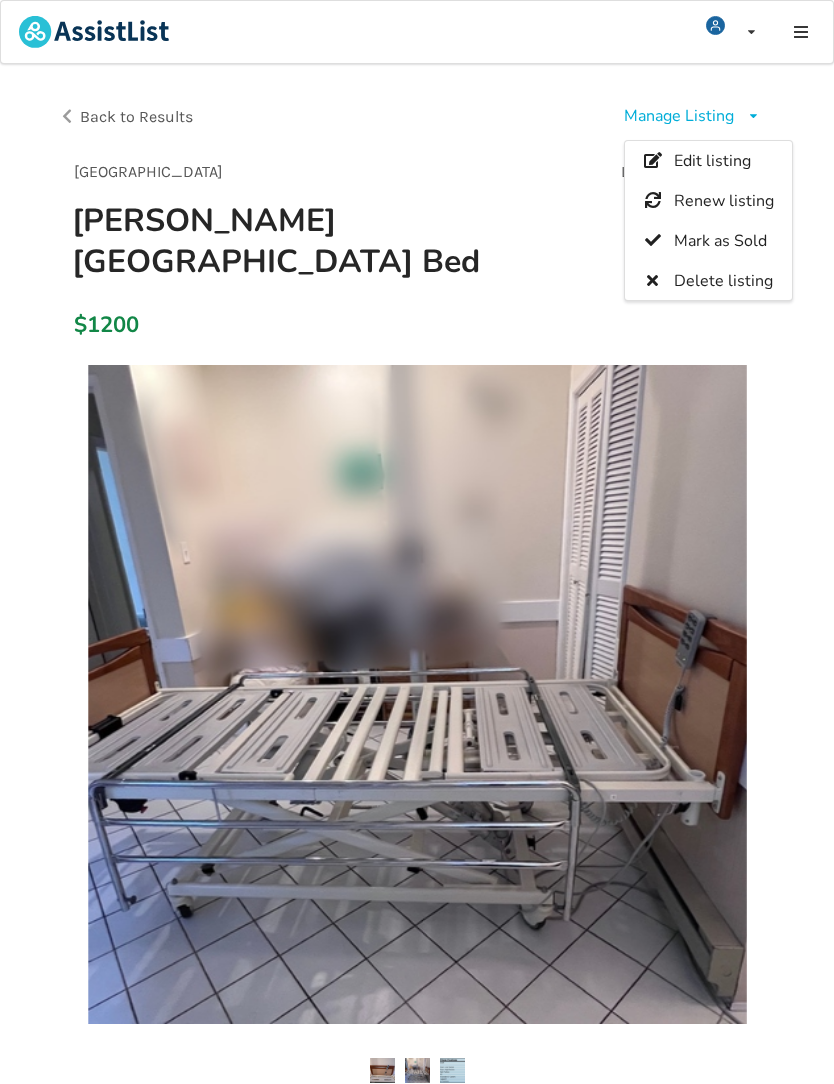 click on "Edit listing" at bounding box center (711, 162) 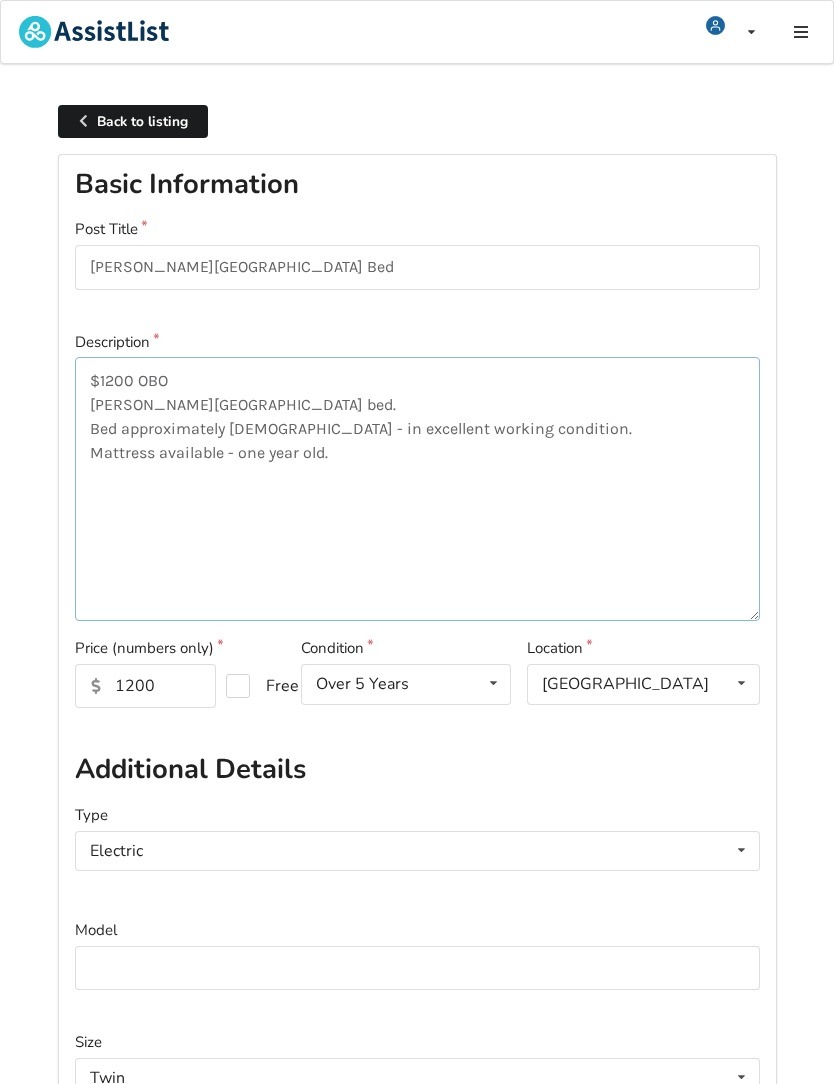 click on "$1200 OBO
[PERSON_NAME][GEOGRAPHIC_DATA] bed.
Bed approximately [DEMOGRAPHIC_DATA] - in excellent working condition.
Mattress available - one year old." at bounding box center (417, 489) 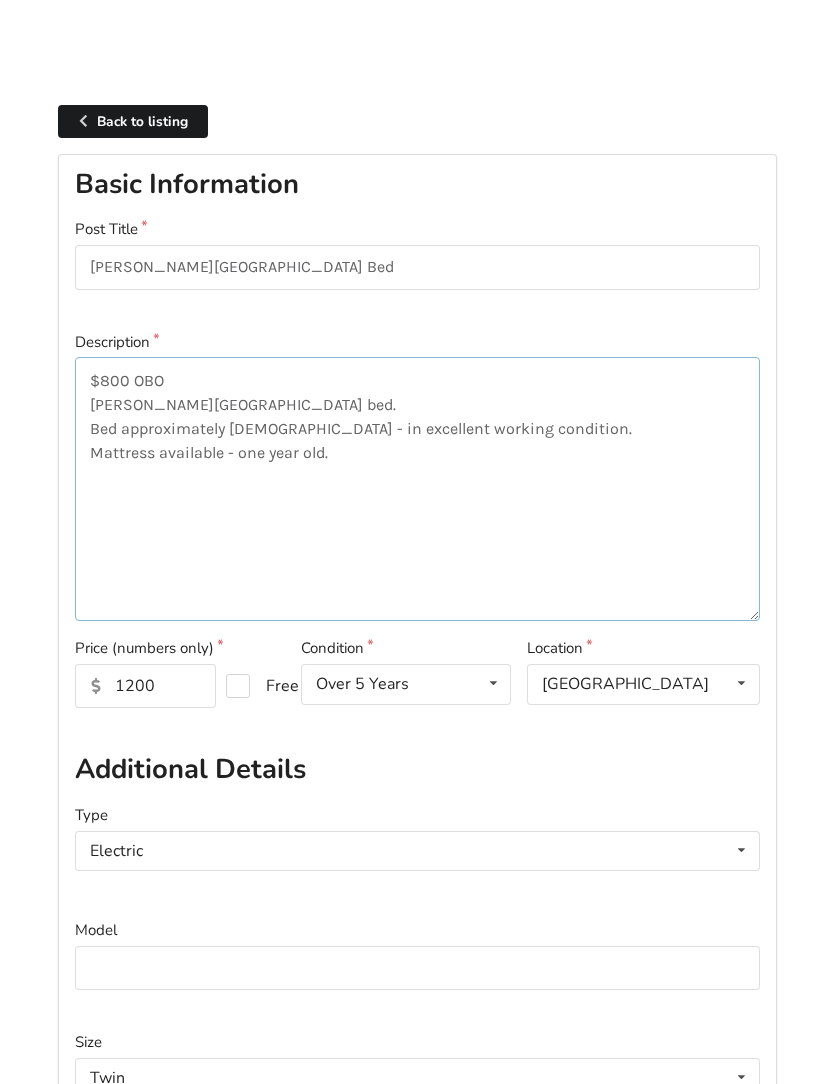 scroll, scrollTop: 0, scrollLeft: 0, axis: both 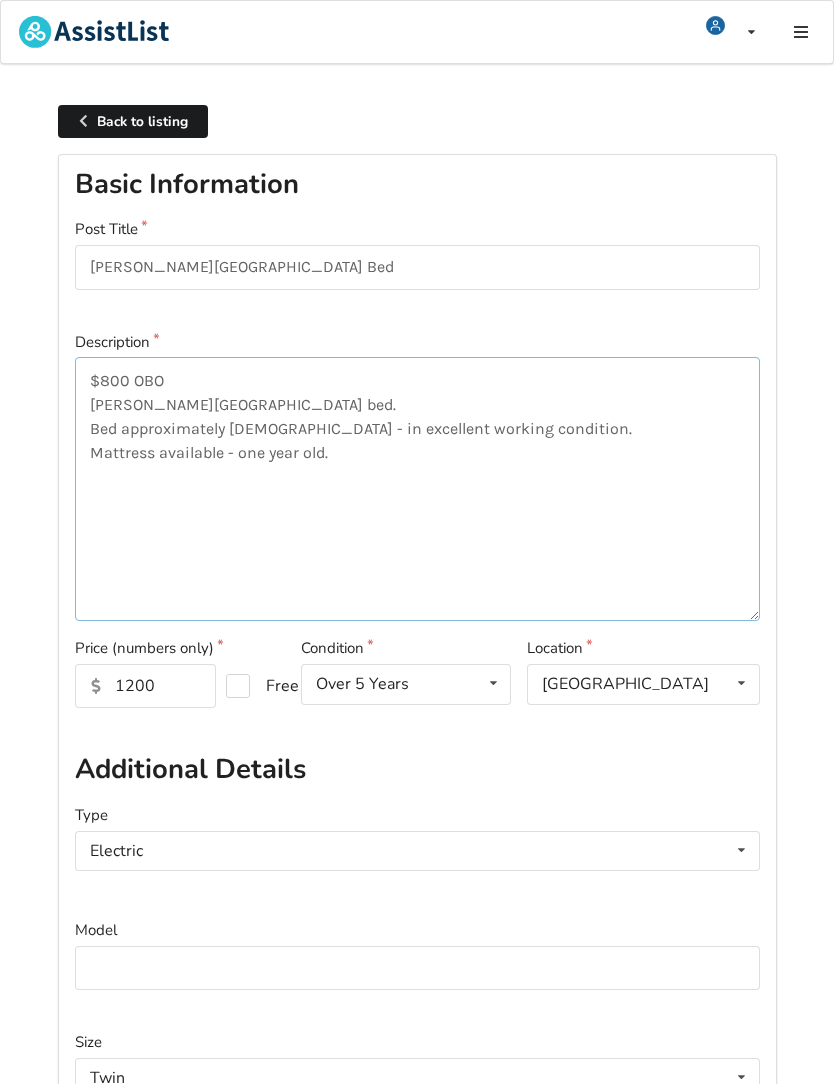 type on "$800 OBO
[PERSON_NAME][GEOGRAPHIC_DATA] bed.
Bed approximately [DEMOGRAPHIC_DATA] - in excellent working condition.
Mattress available - one year old." 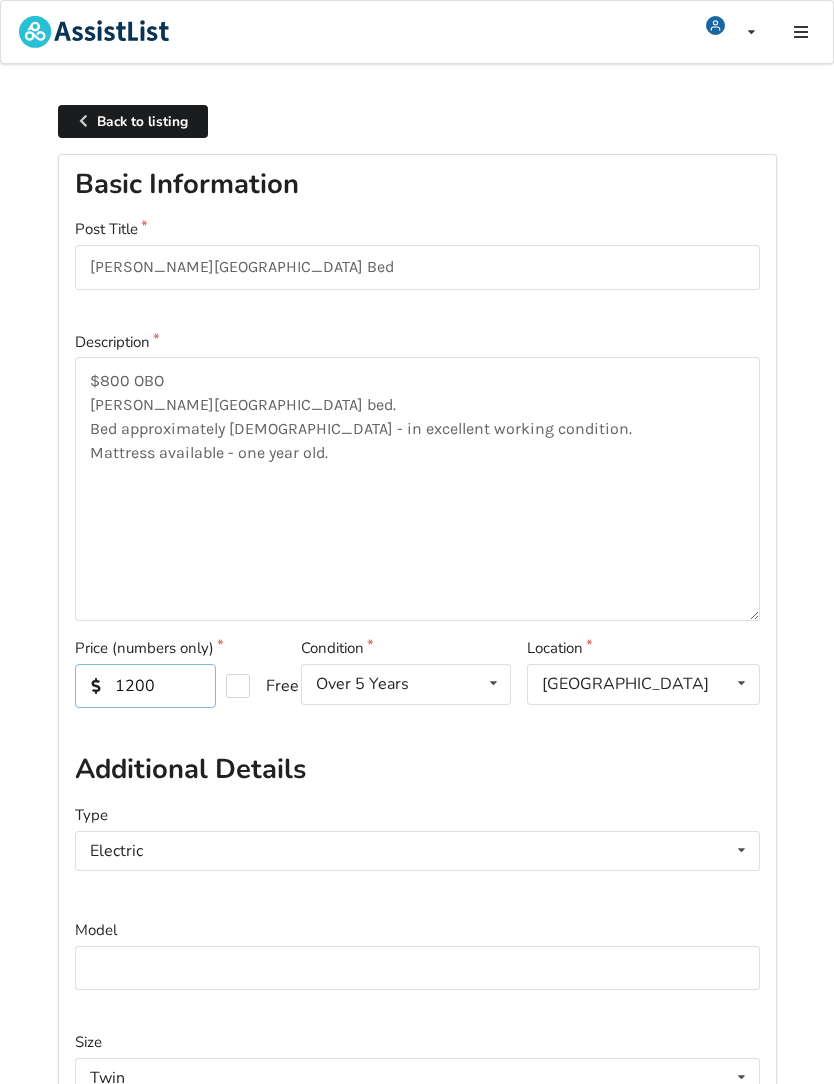 click on "1200" at bounding box center (145, 686) 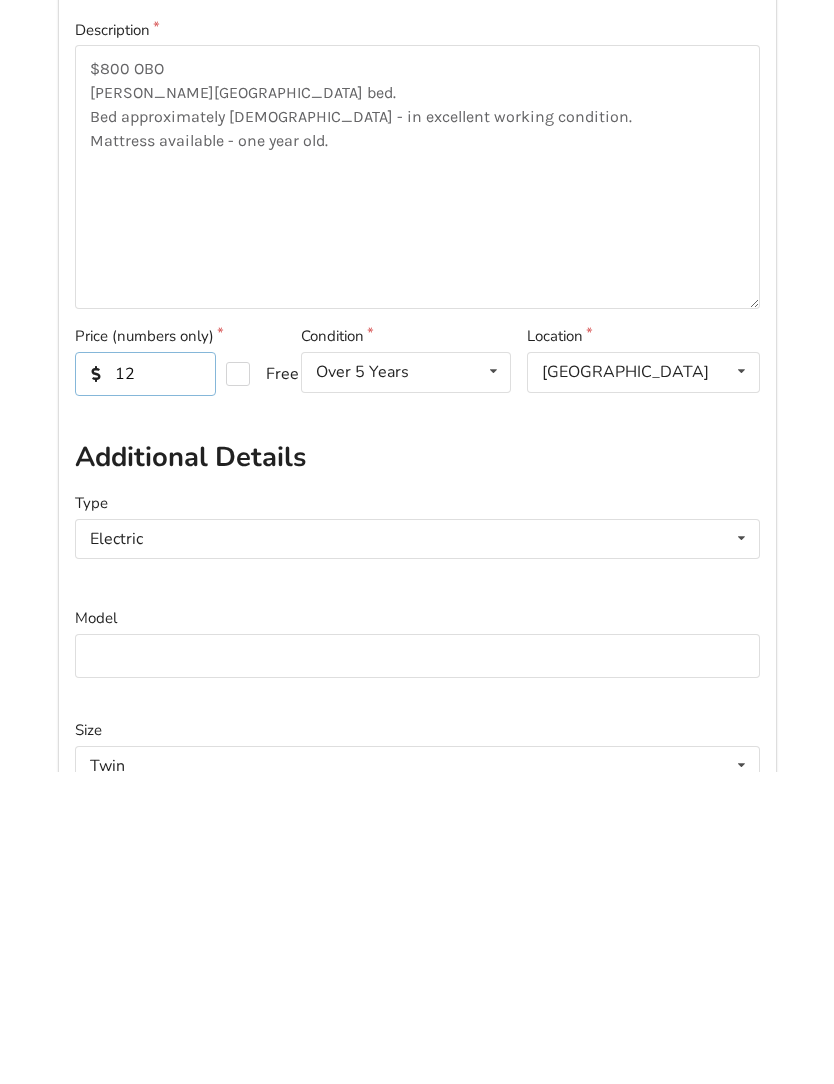 type on "1" 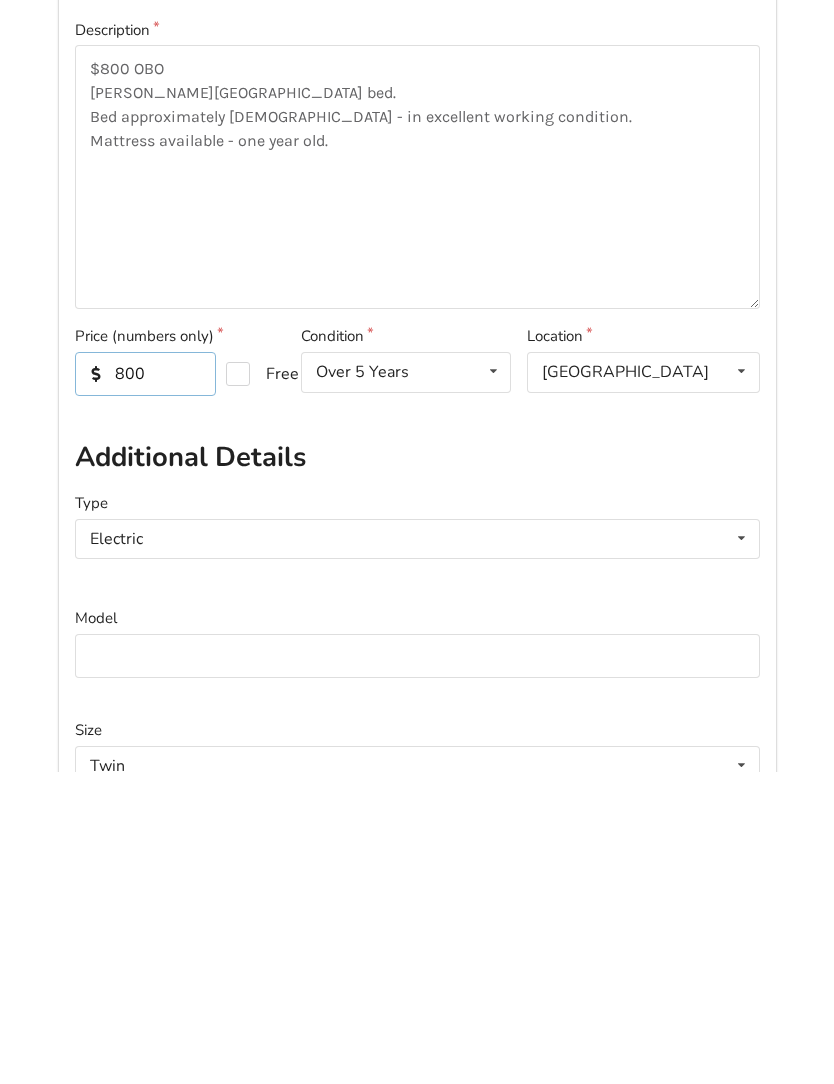 type on "800" 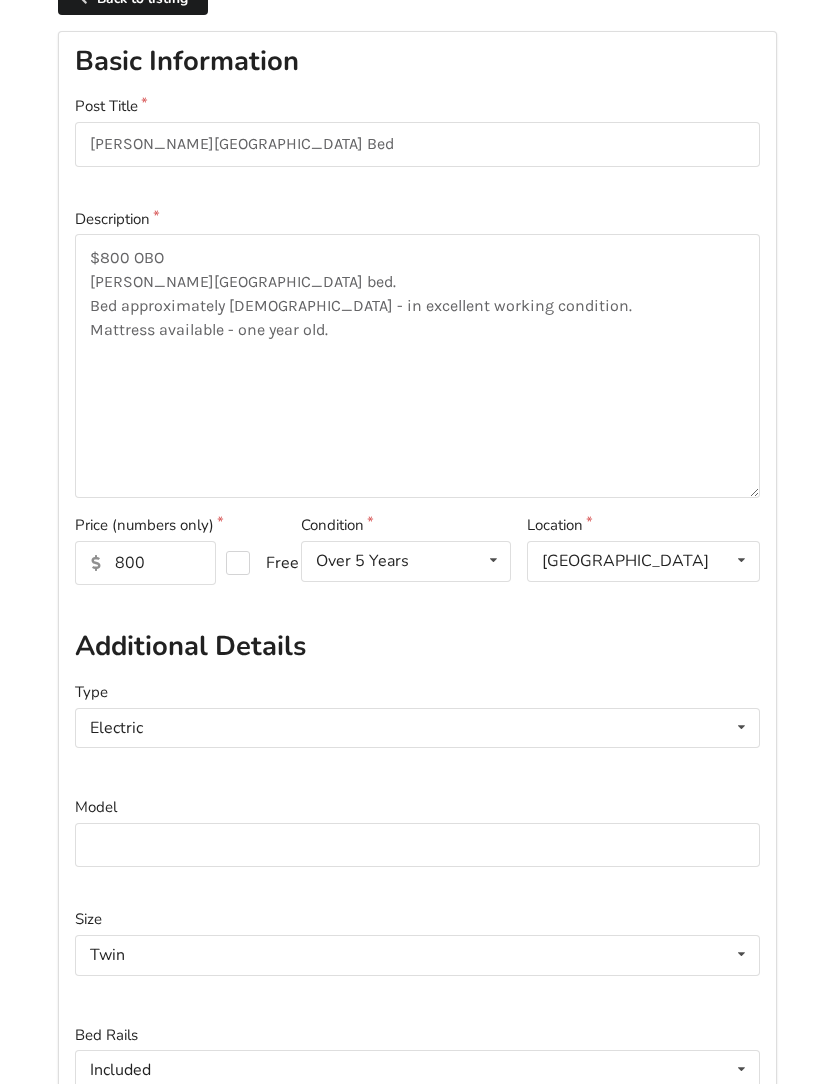 scroll, scrollTop: 0, scrollLeft: 0, axis: both 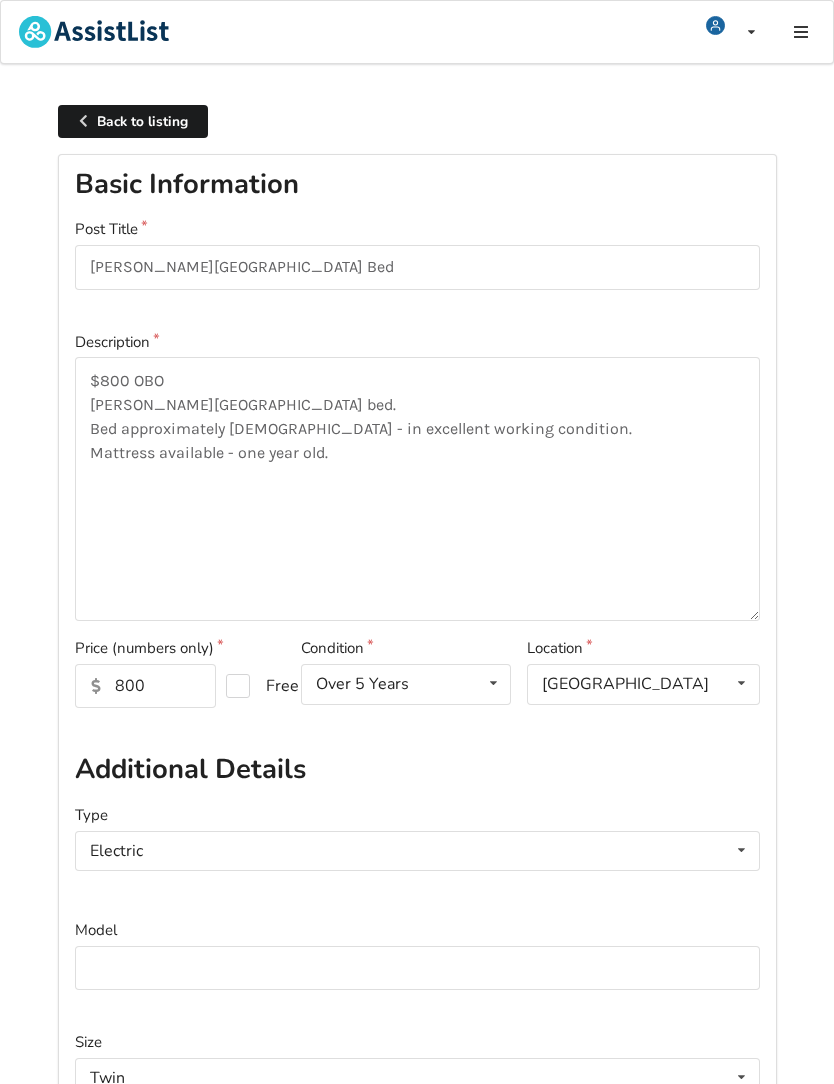 click on "Back to listing" at bounding box center [133, 121] 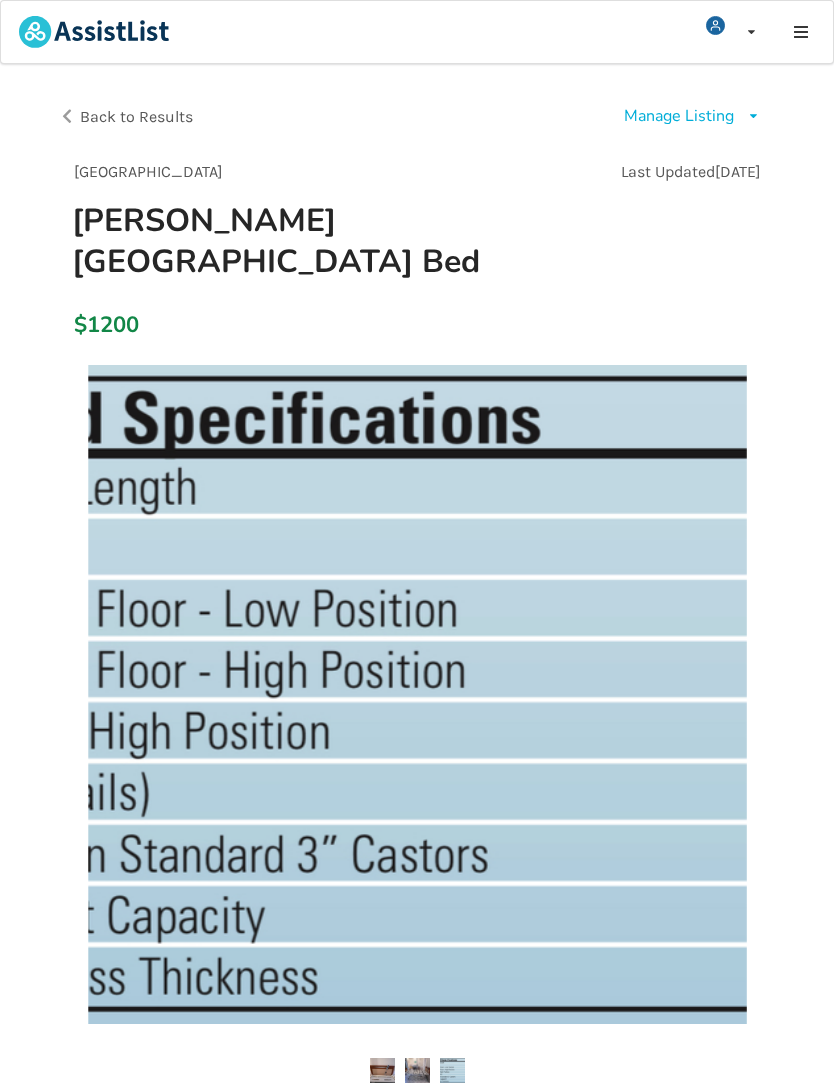 click on "My Listings" at bounding box center (749, -9976) 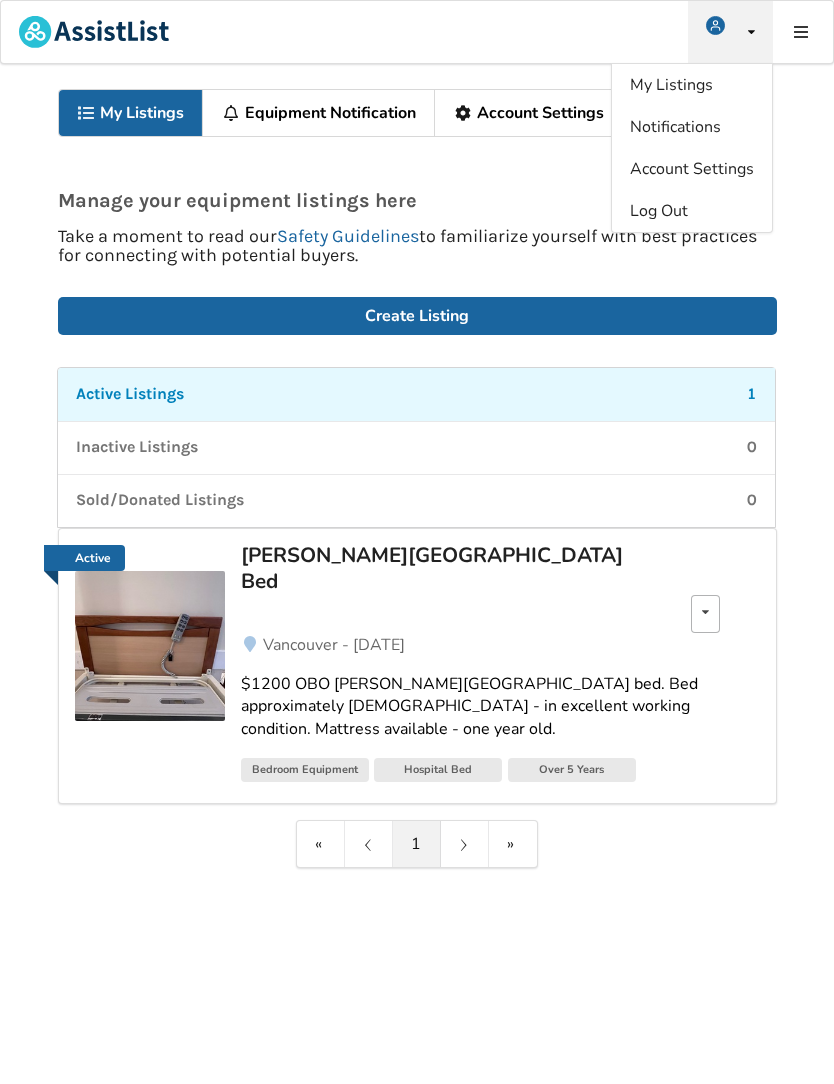 click at bounding box center (705, 612) 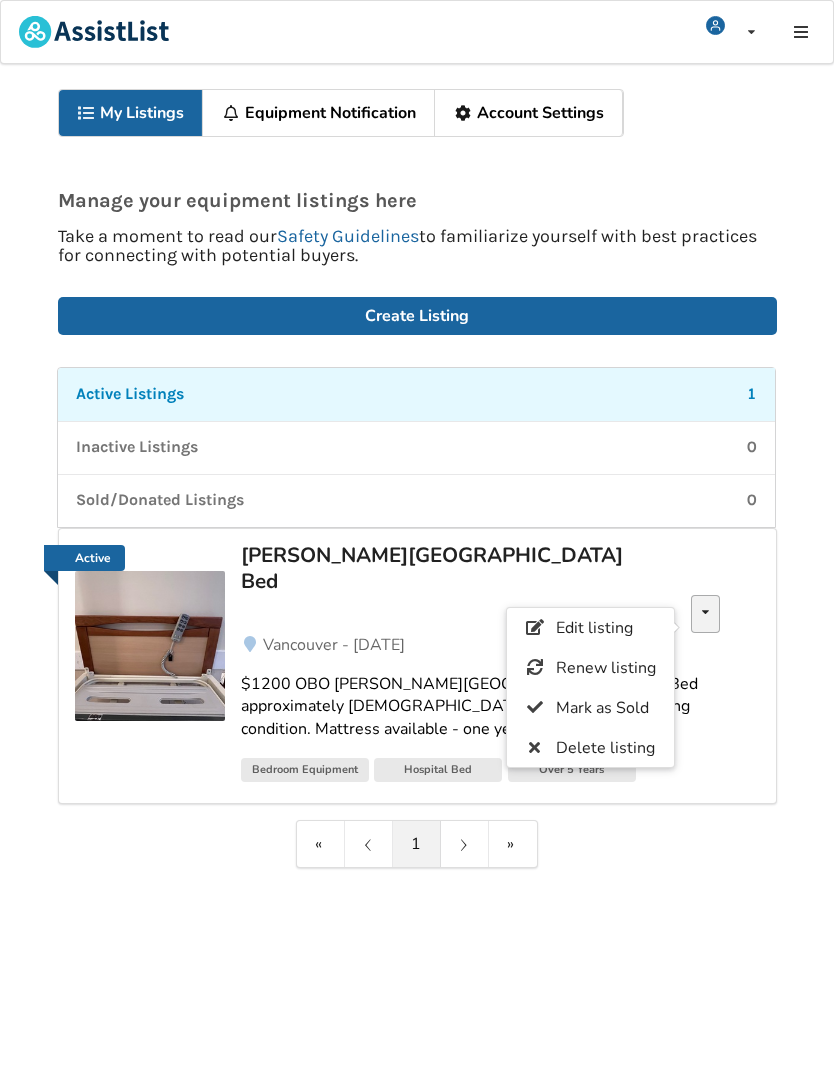 click on "Edit listing" at bounding box center [593, 628] 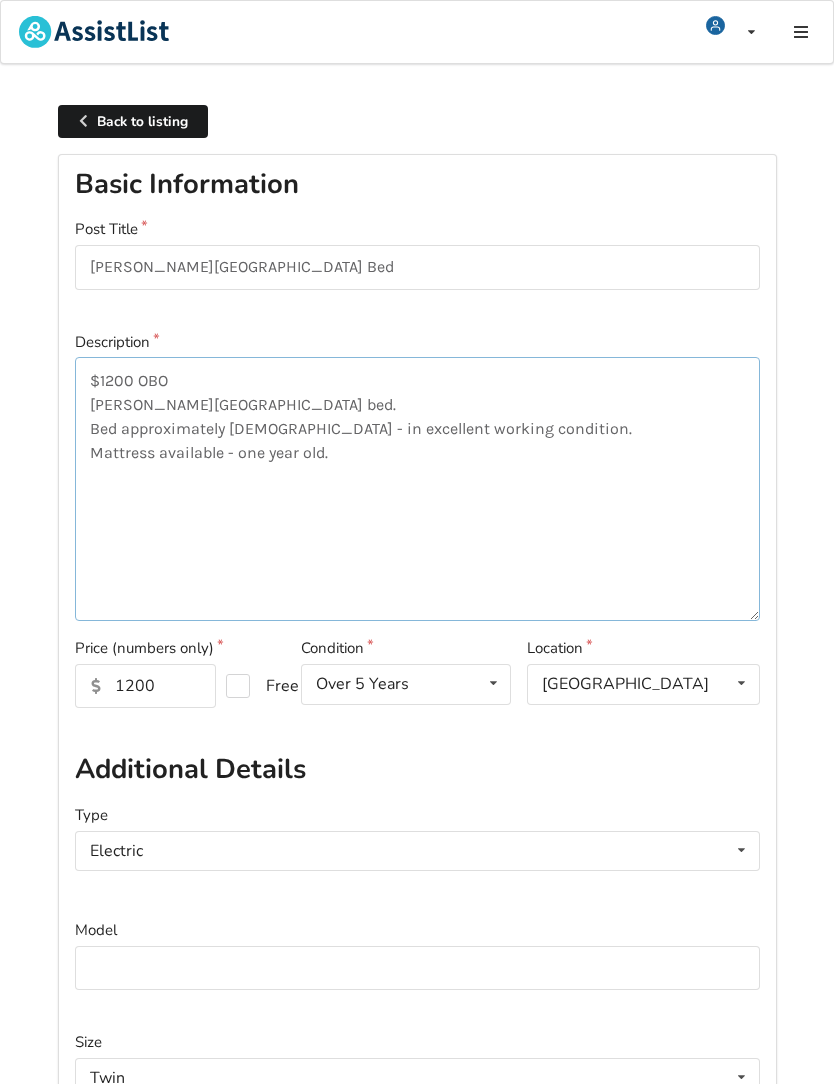 click on "$1200 OBO
[PERSON_NAME][GEOGRAPHIC_DATA] bed.
Bed approximately [DEMOGRAPHIC_DATA] - in excellent working condition.
Mattress available - one year old." at bounding box center [417, 489] 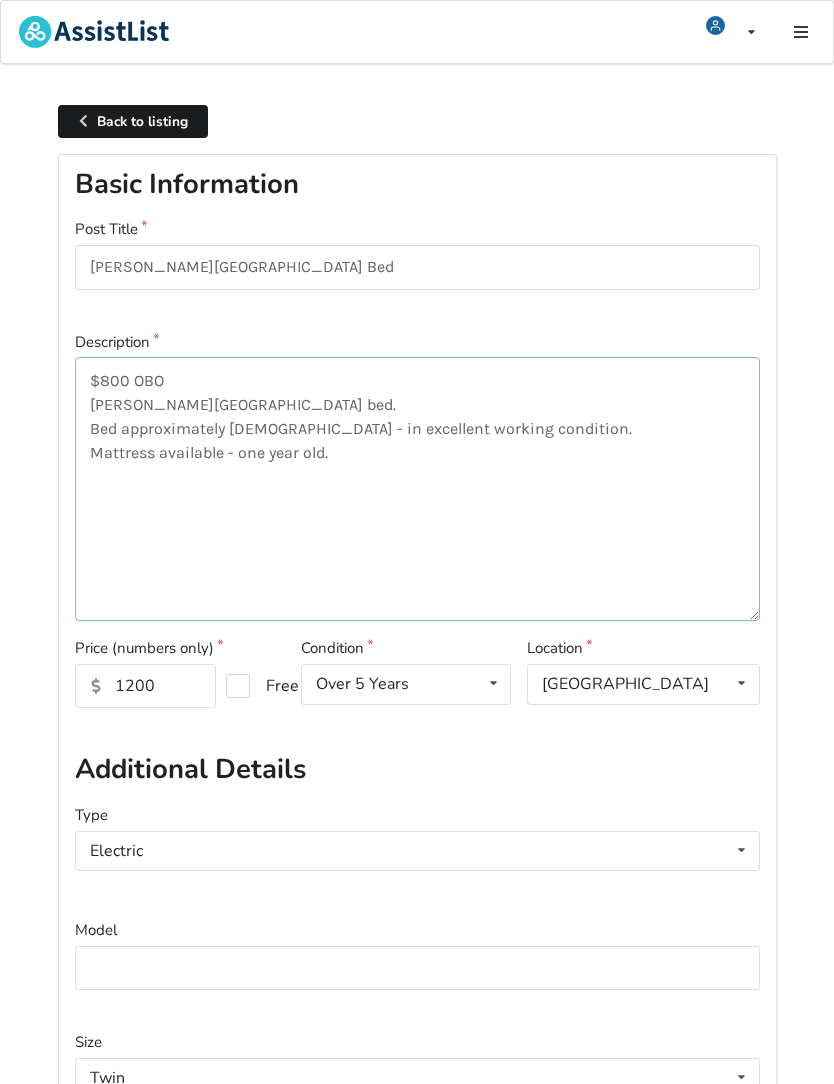 type on "$800 OBO
[PERSON_NAME][GEOGRAPHIC_DATA] bed.
Bed approximately [DEMOGRAPHIC_DATA] - in excellent working condition.
Mattress available - one year old." 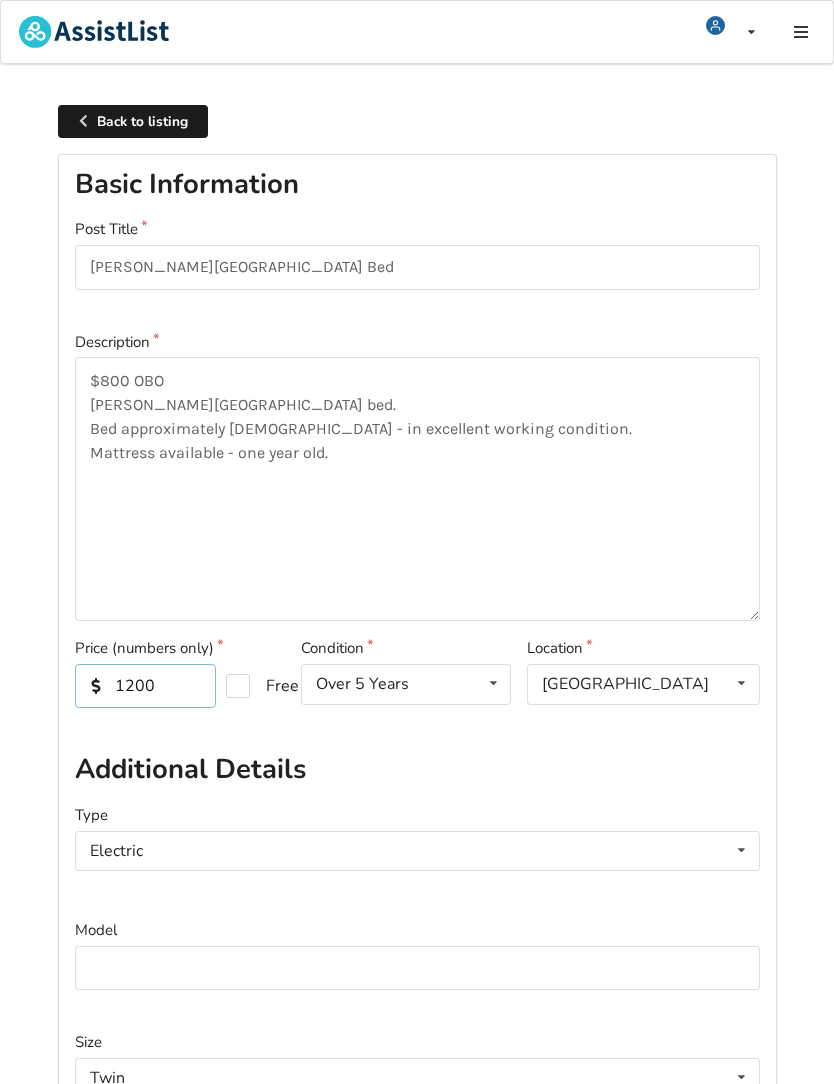 click on "1200" at bounding box center [145, 686] 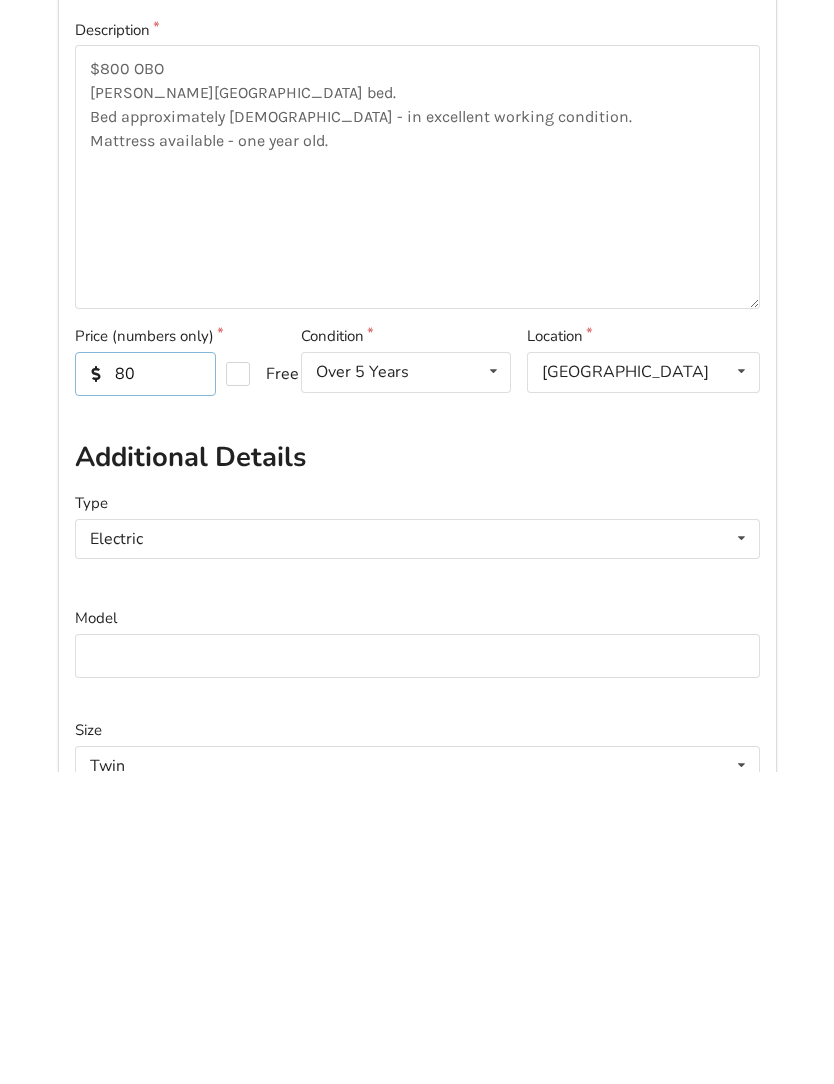 type on "800" 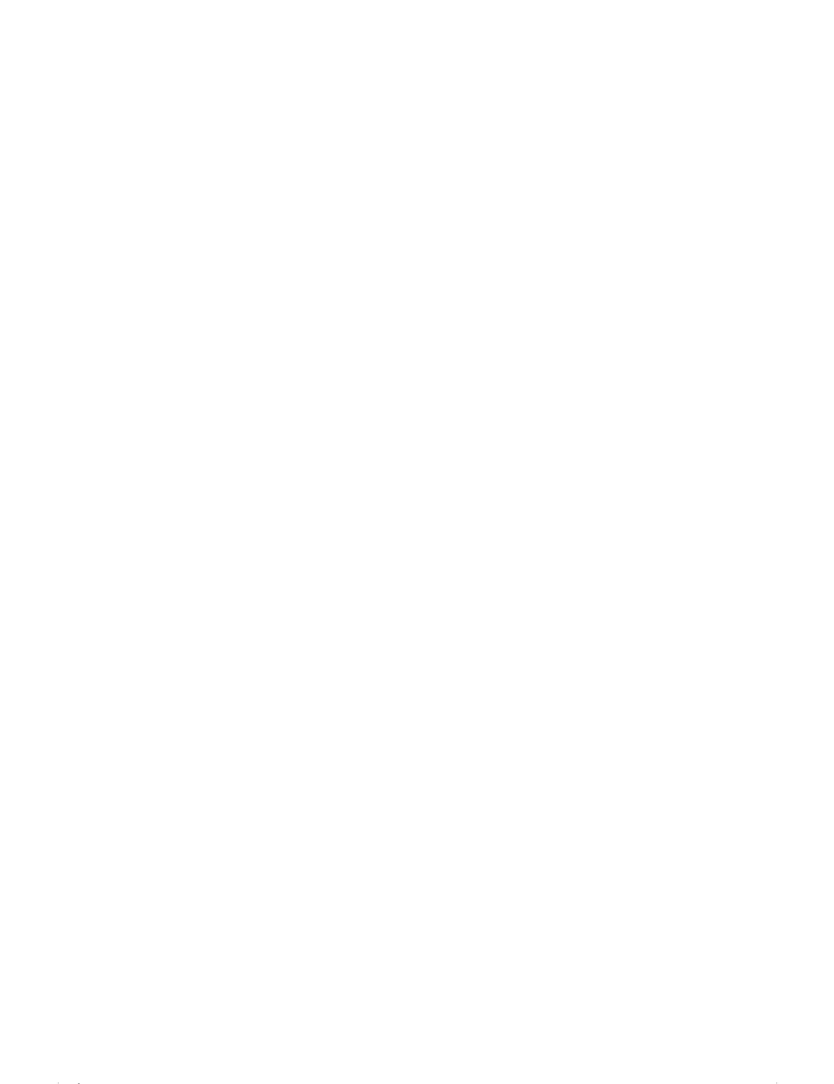 scroll, scrollTop: 1419, scrollLeft: 0, axis: vertical 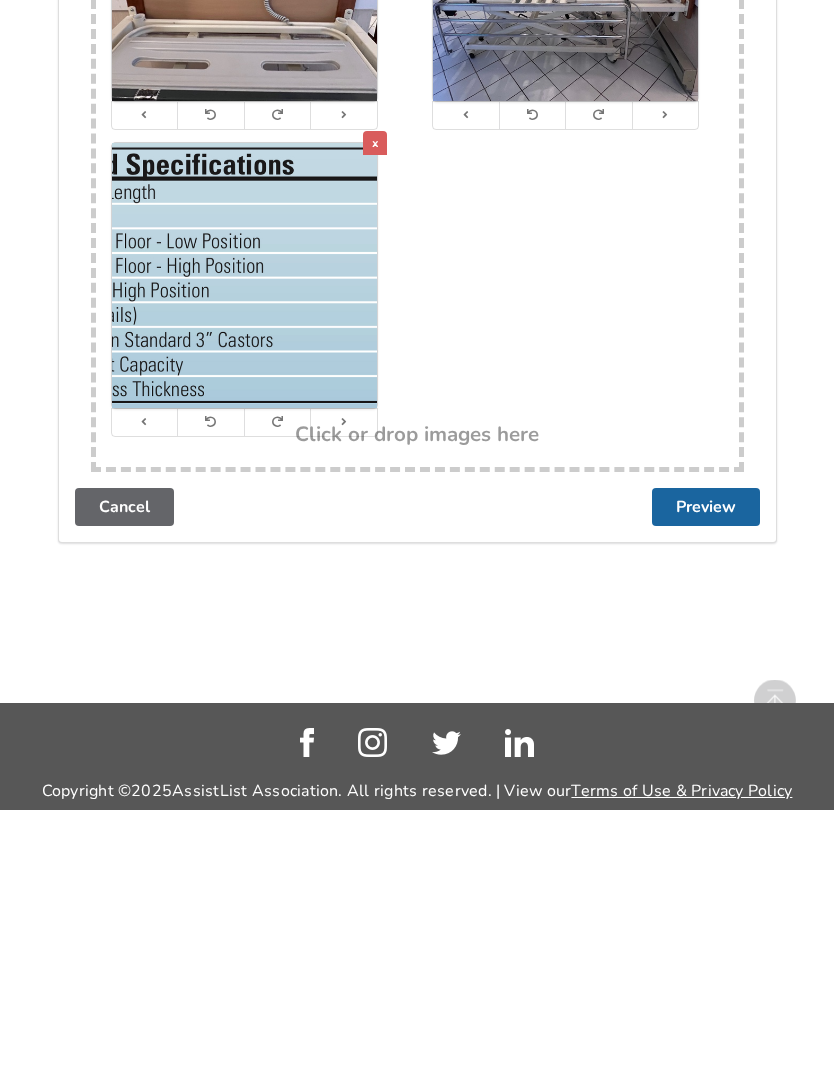 click on "Preview" at bounding box center (706, 782) 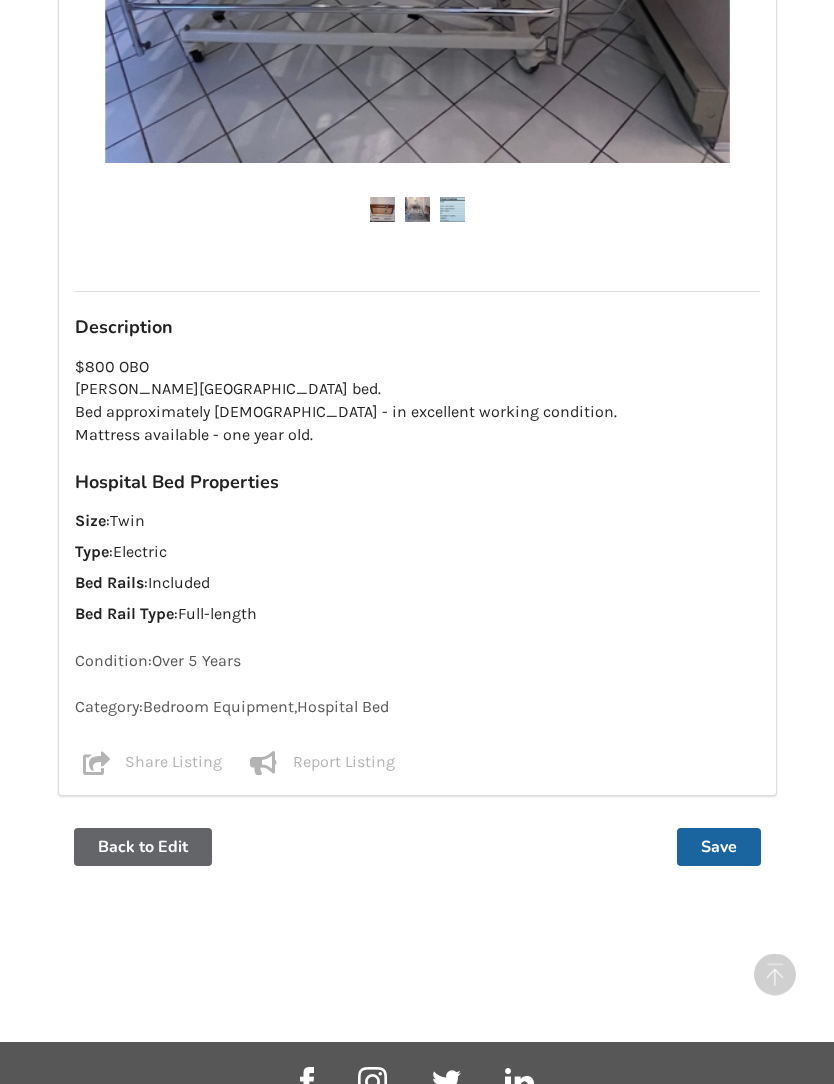 scroll, scrollTop: 842, scrollLeft: 0, axis: vertical 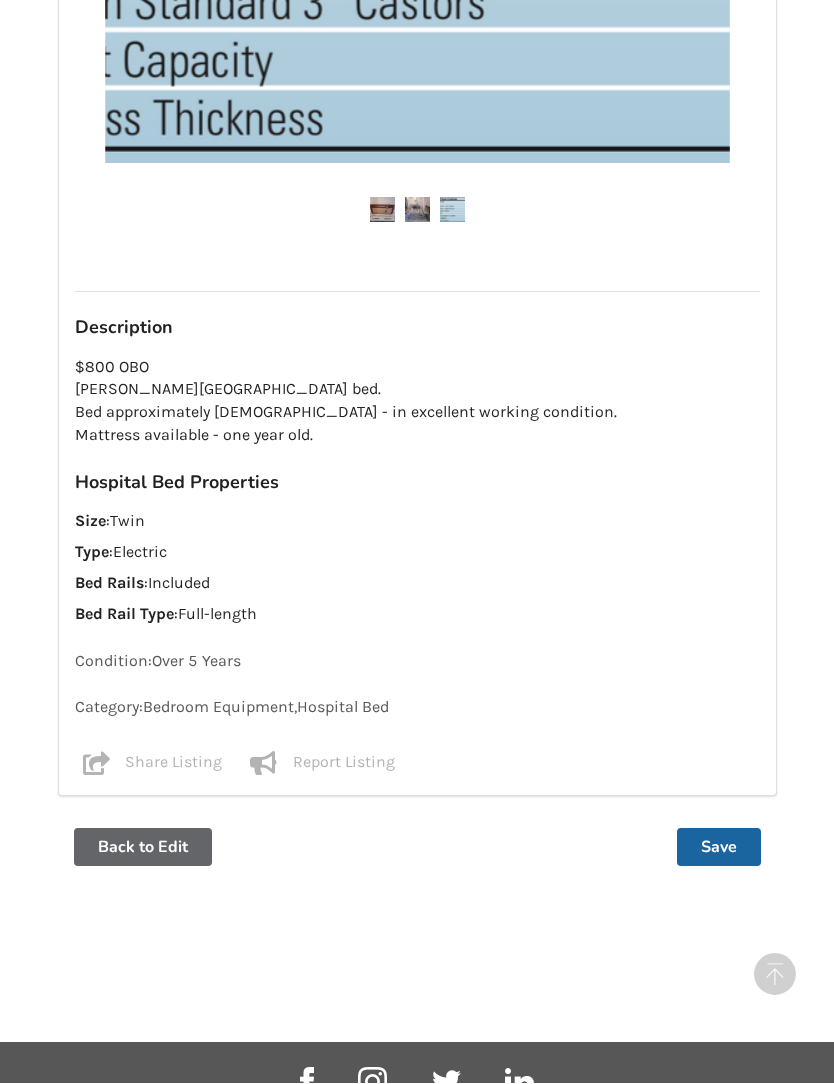 click on "Save" at bounding box center [719, 848] 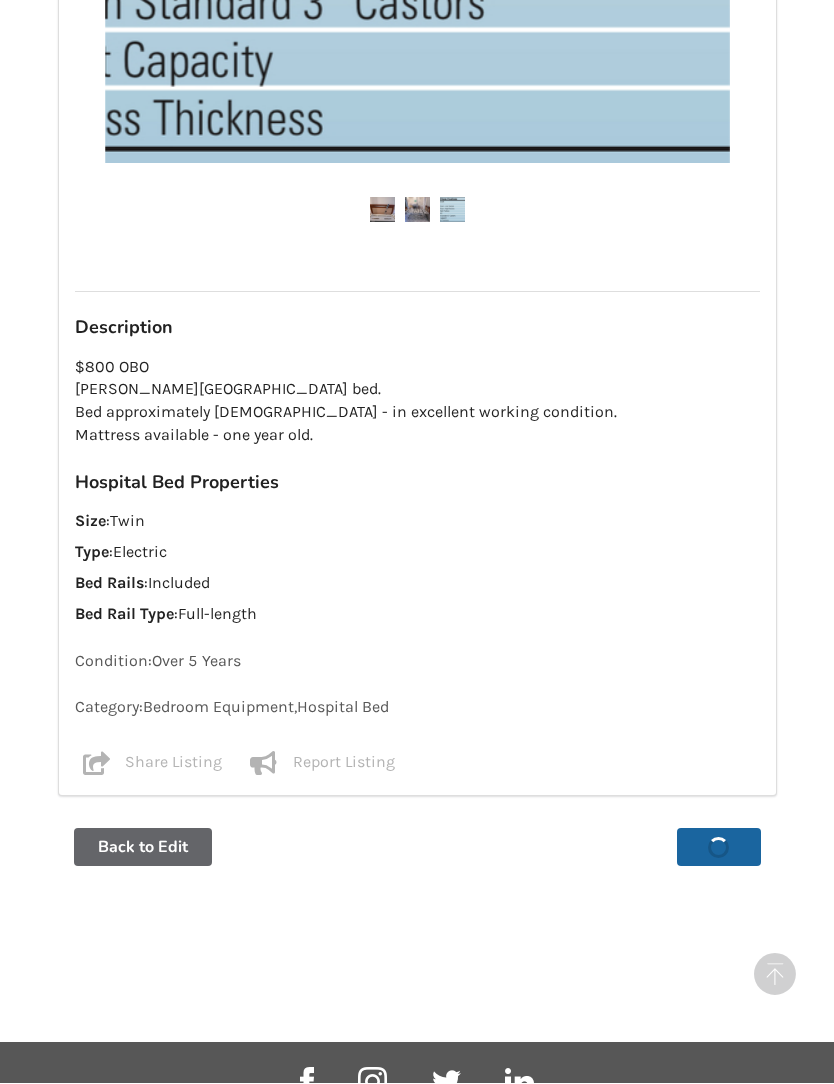 scroll, scrollTop: 0, scrollLeft: 0, axis: both 